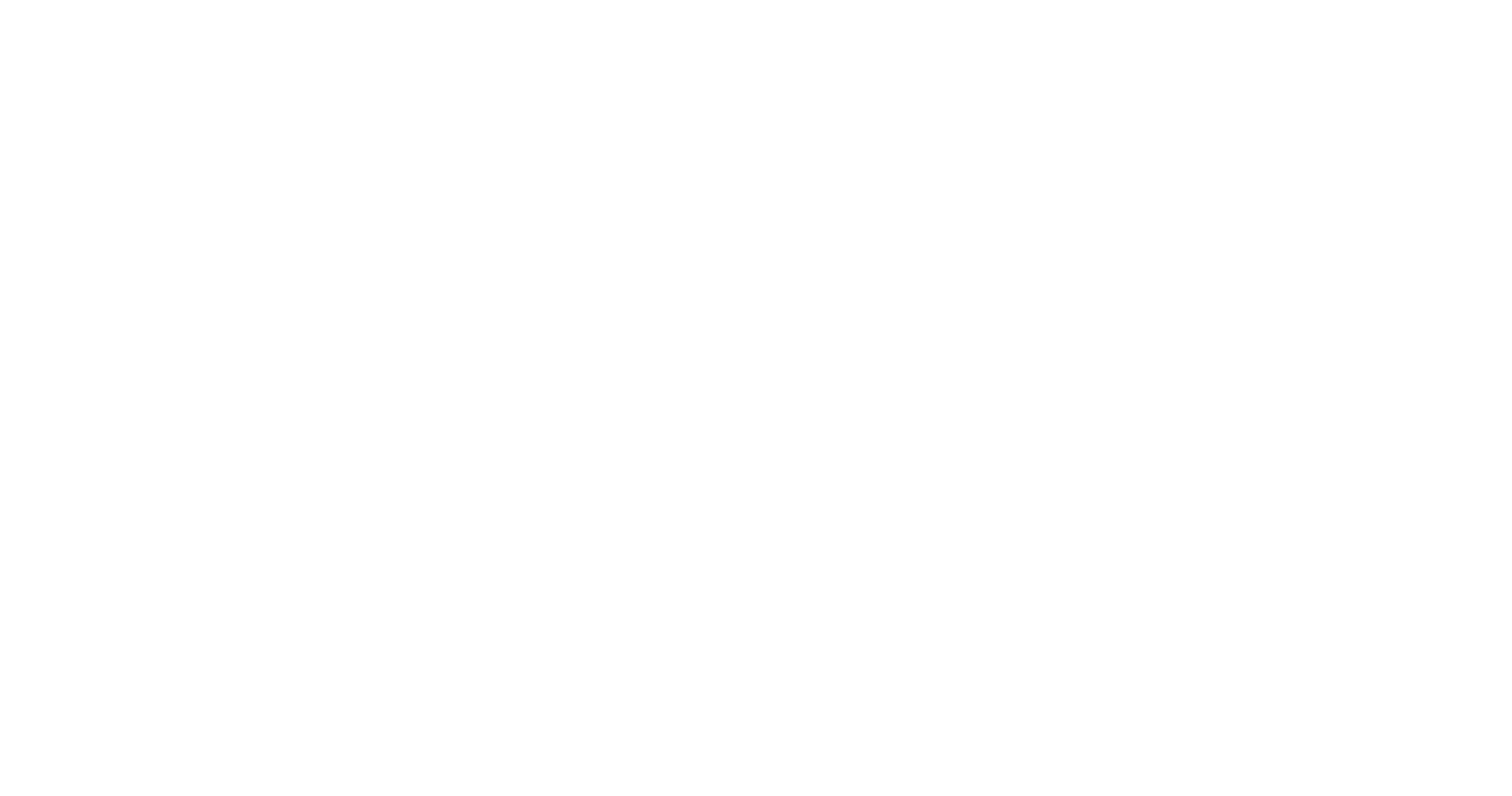 scroll, scrollTop: 0, scrollLeft: 0, axis: both 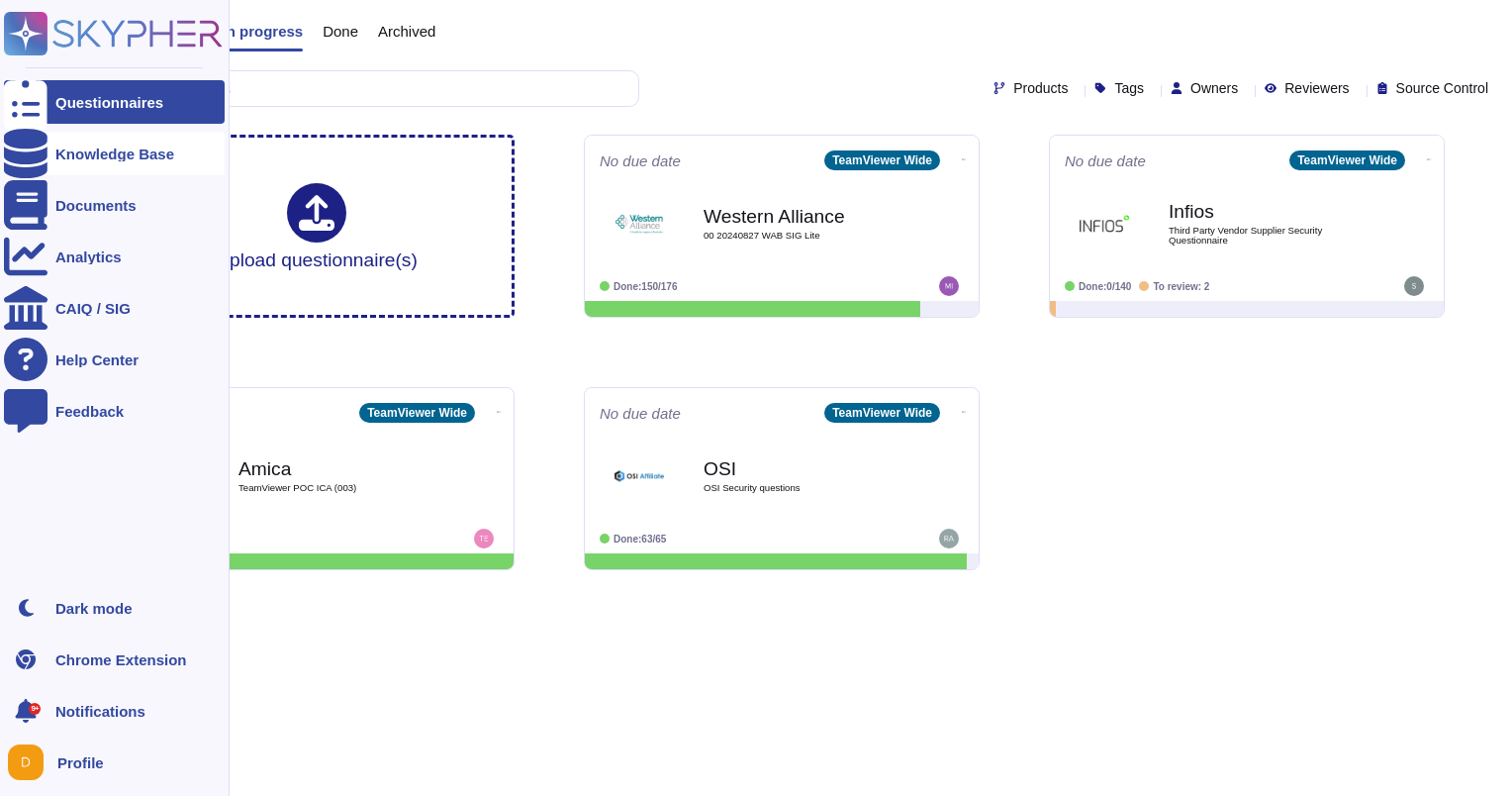 click on "Knowledge Base" at bounding box center [115, 153] 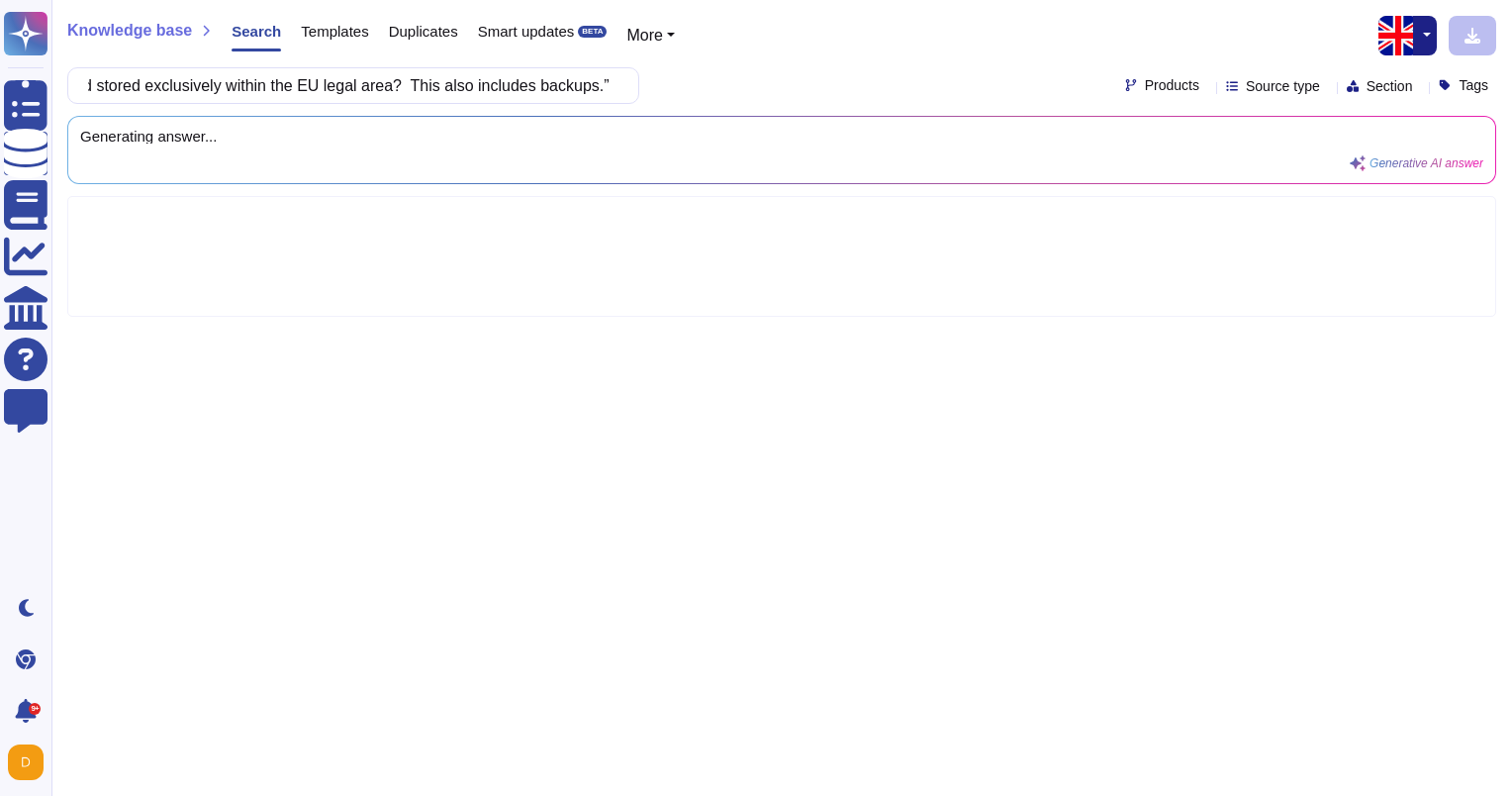 scroll, scrollTop: 0, scrollLeft: 0, axis: both 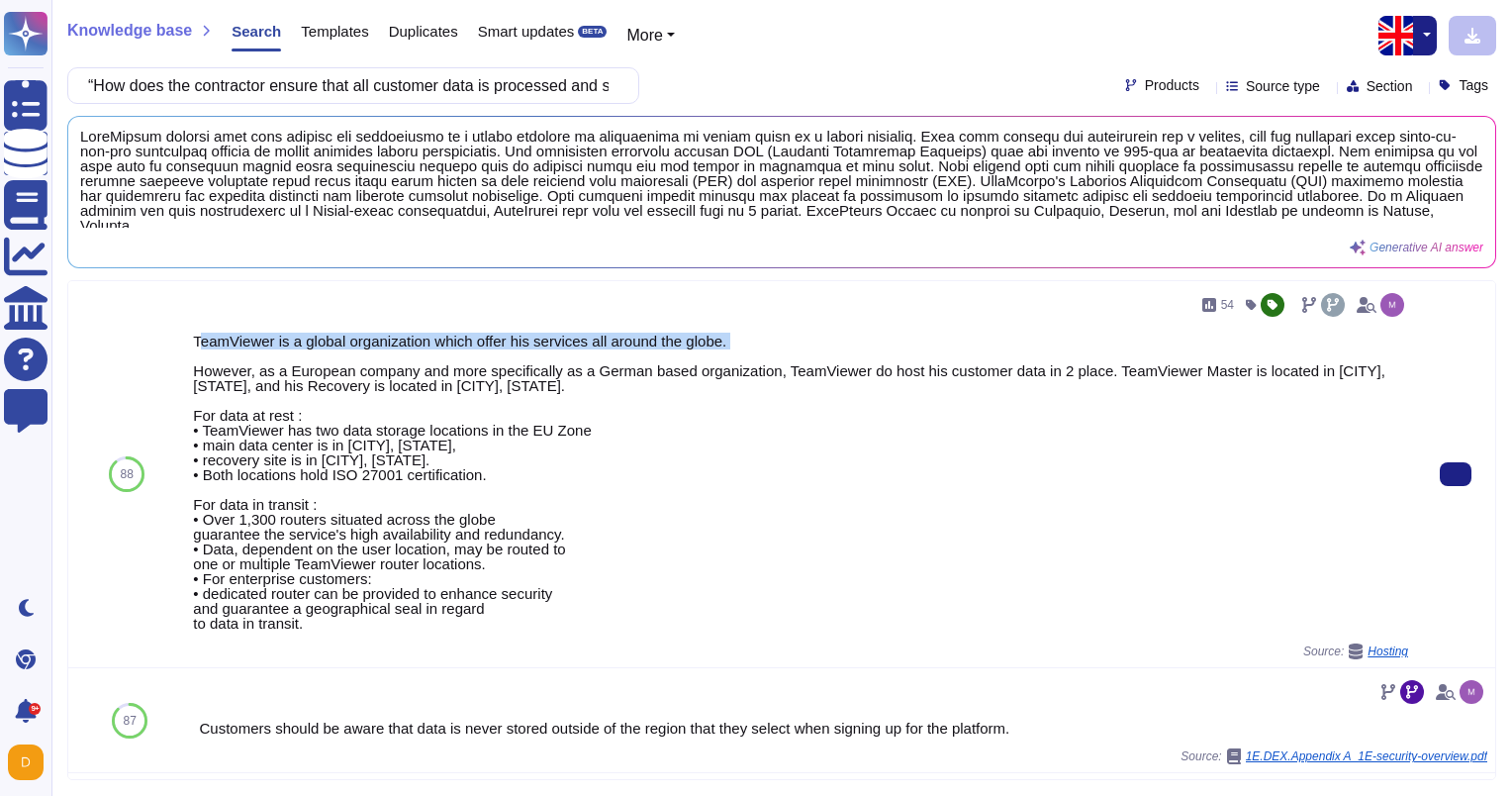 drag, startPoint x: 196, startPoint y: 323, endPoint x: 276, endPoint y: 340, distance: 81.786307 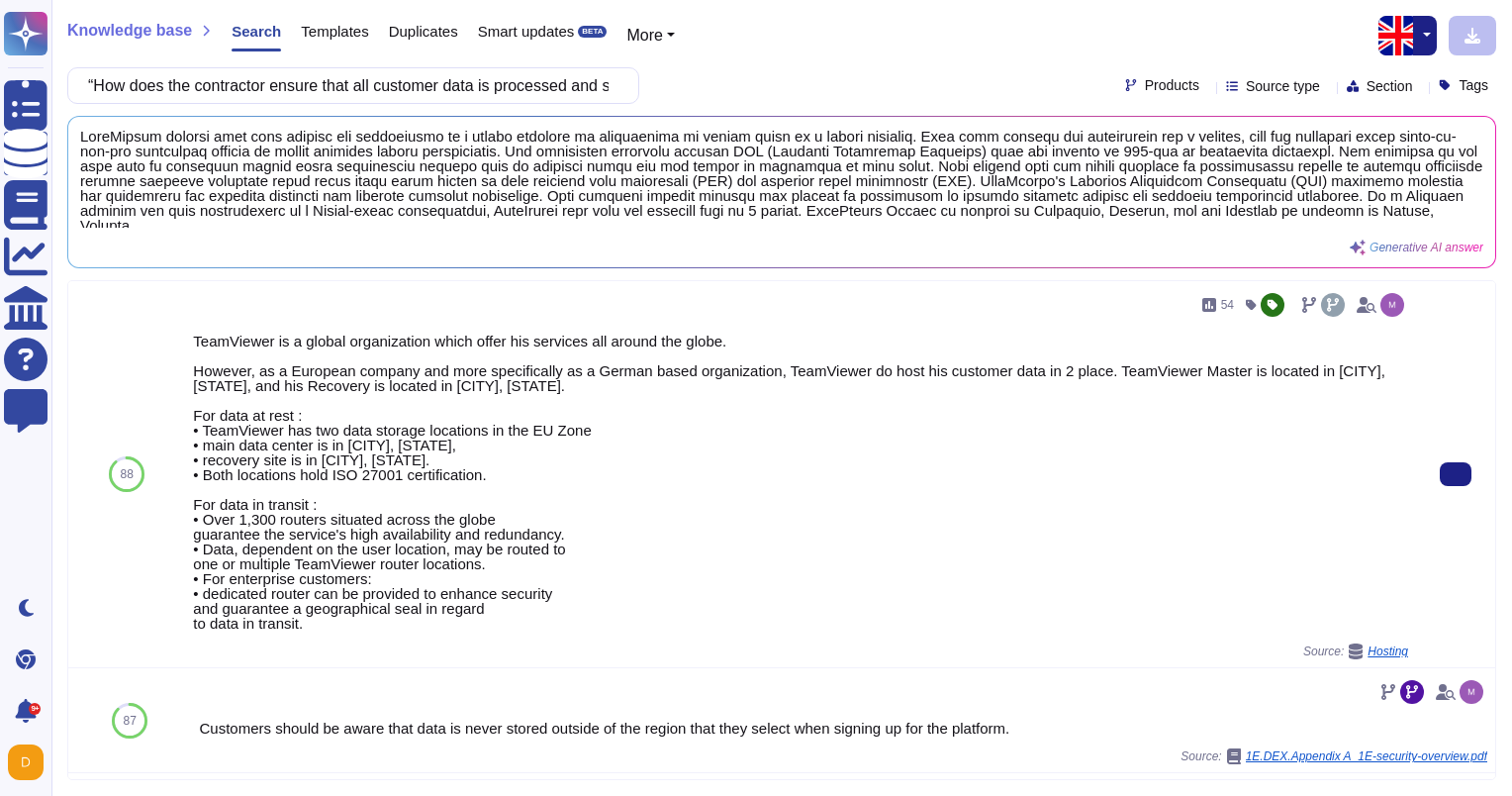 drag, startPoint x: 276, startPoint y: 340, endPoint x: 258, endPoint y: 368, distance: 33.286634 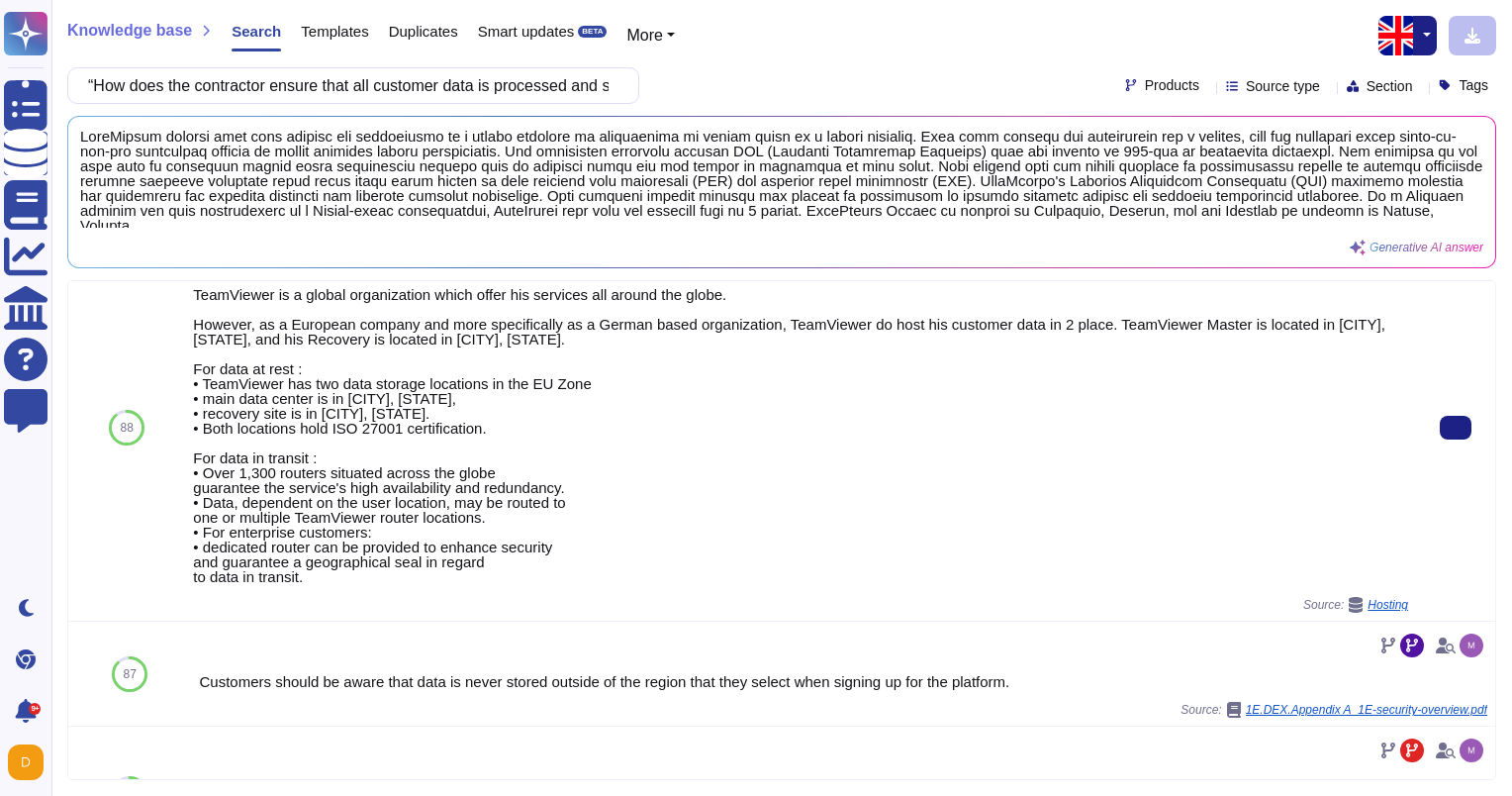 scroll, scrollTop: 0, scrollLeft: 0, axis: both 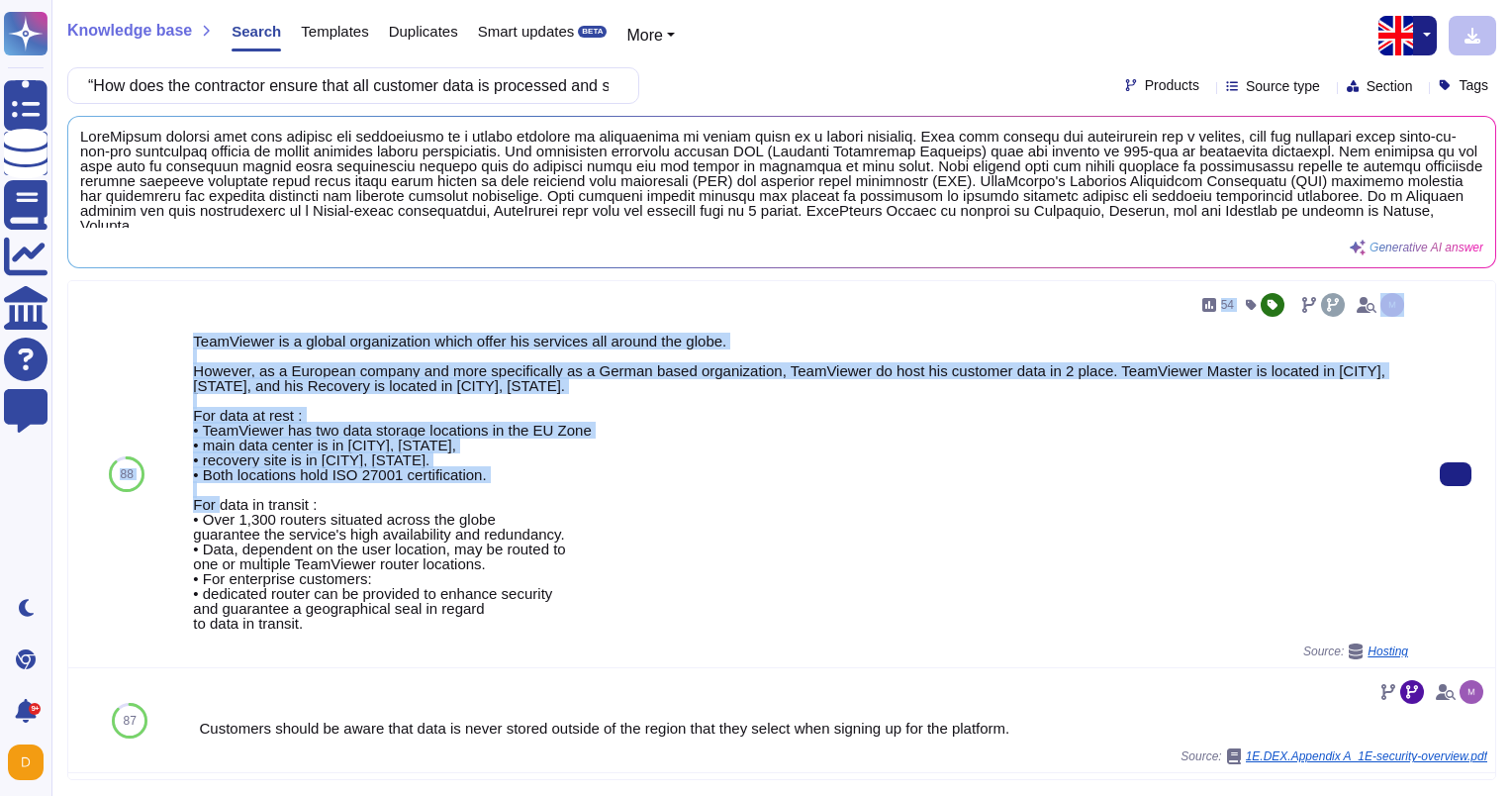 drag, startPoint x: 502, startPoint y: 468, endPoint x: 182, endPoint y: 325, distance: 350.49822 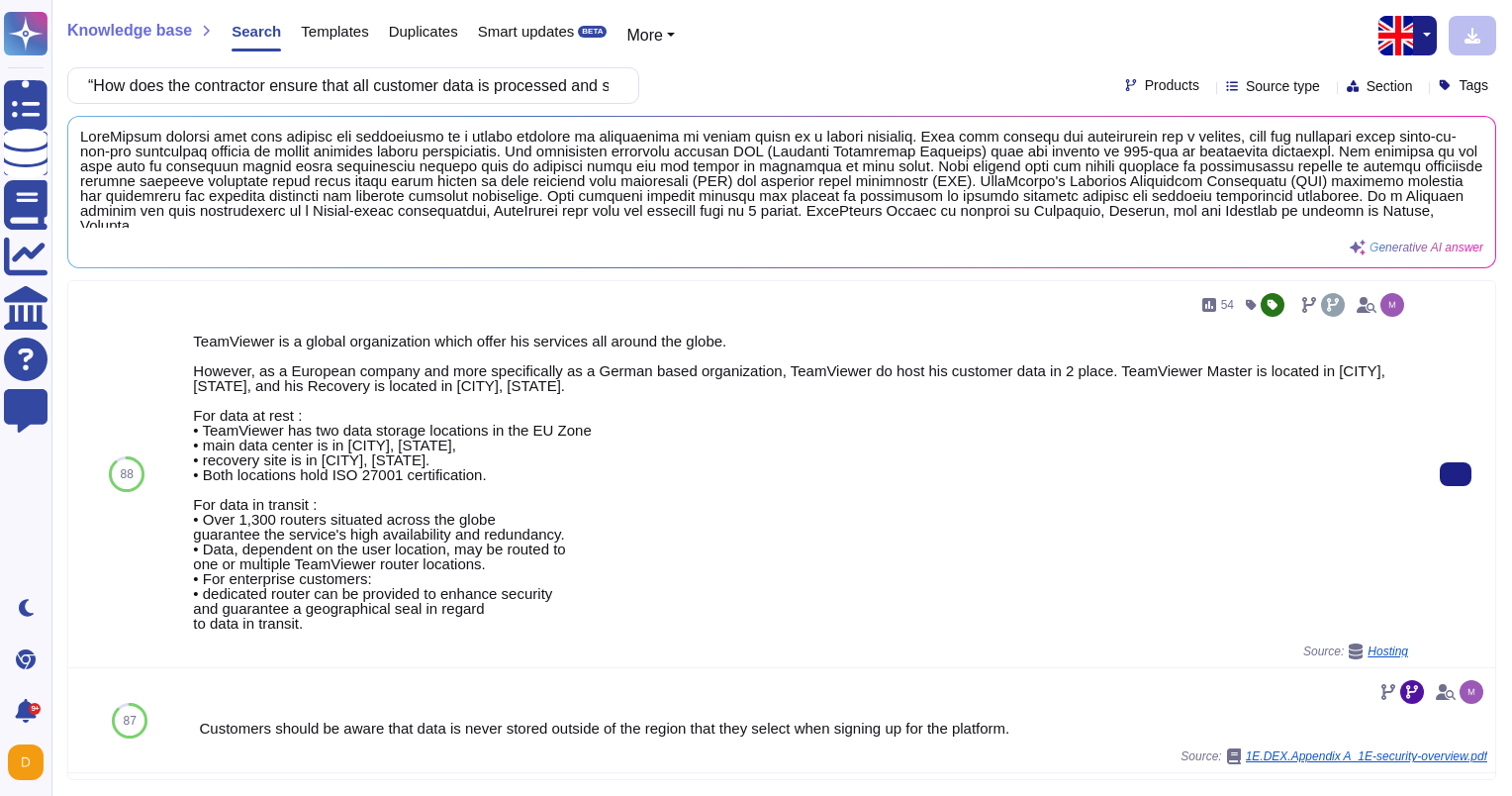 click on "TeamViewer is a global organization which offer his services all around the globe.
However, as a European company and more specifically as a German based organization, TeamViewer do host his customer data in 2 place. TeamViewer Master is located in [CITY], [STATE], and his Recovery is located in [CITY], [STATE].
For data at rest :
• TeamViewer has two data storage locations in the EU Zone
• main data center is in [CITY], [STATE],
• recovery site is in [CITY], [STATE].
• Both locations hold ISO 27001 certification.
For data in transit :
• Over 1,300 routers situated across the globe
guarantee the service's high availability and redundancy.
• Data, dependent on the user location, may be routed to
one or multiple TeamViewer router locations.
• For enterprise customers:
• dedicated router can be provided to enhance security
and guarantee a geographical seal in regard
to data in transit." at bounding box center [801, 482] 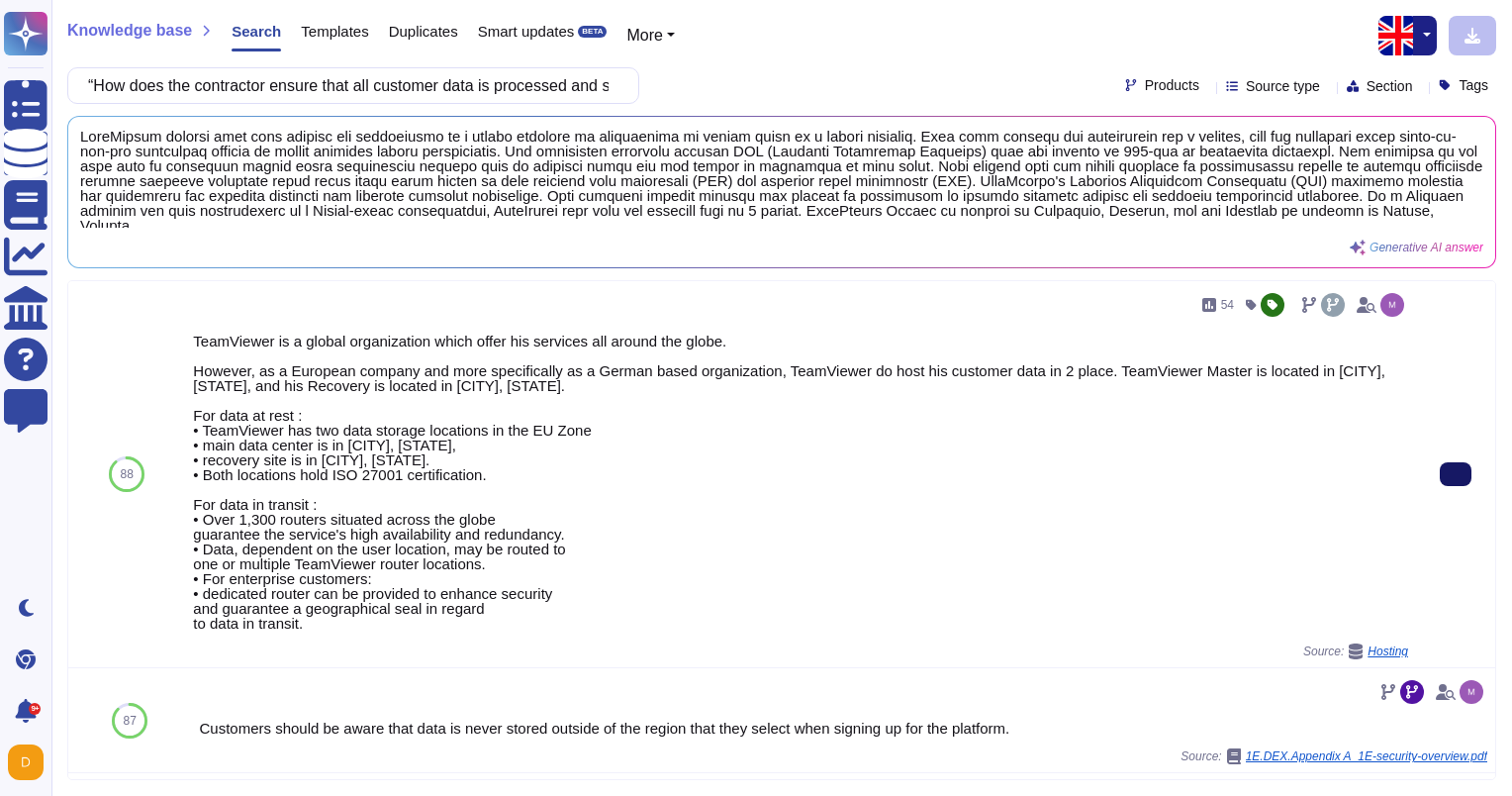 click at bounding box center [1456, 474] 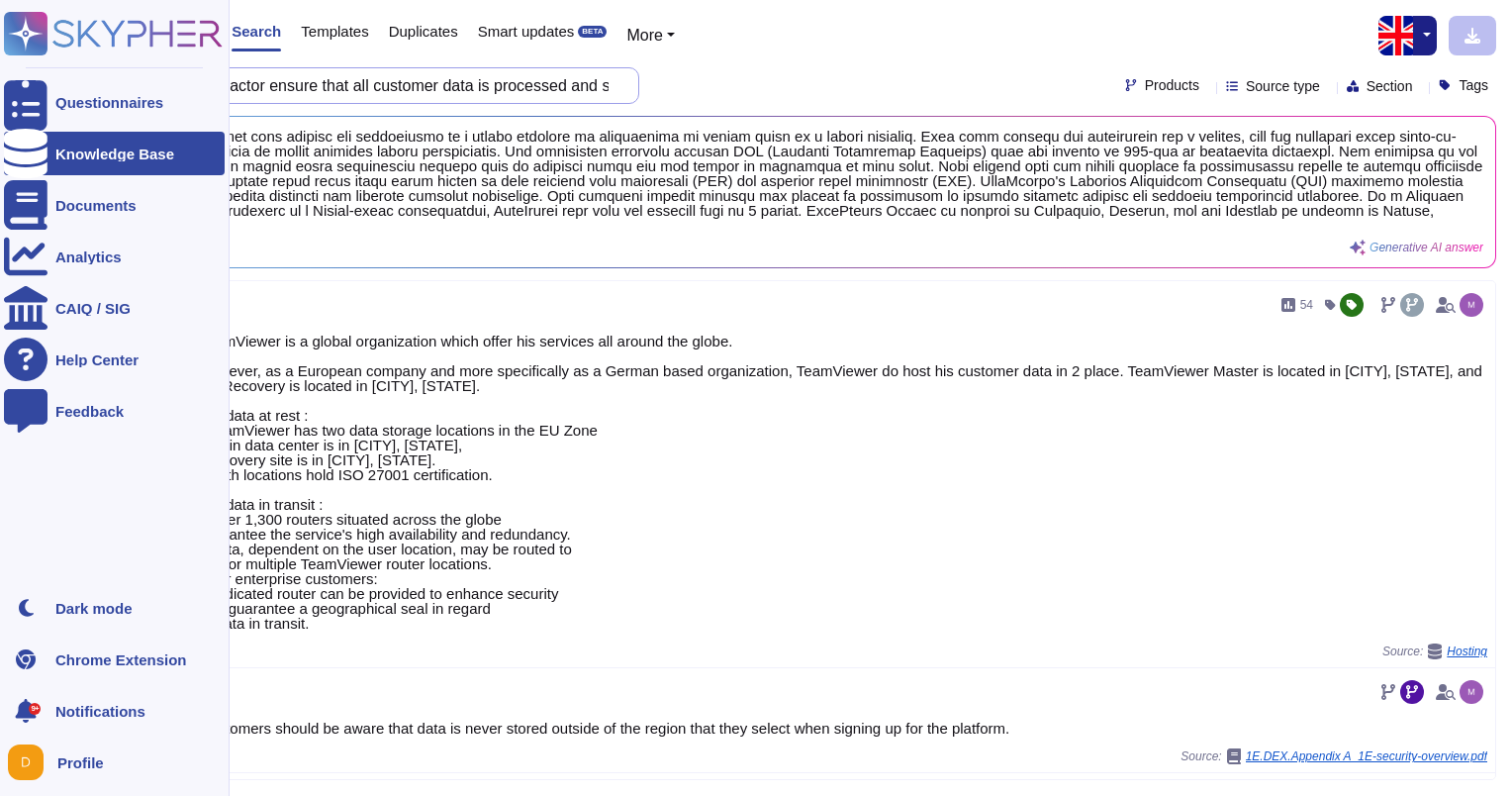 drag, startPoint x: 589, startPoint y: 91, endPoint x: 0, endPoint y: 39, distance: 591.29096 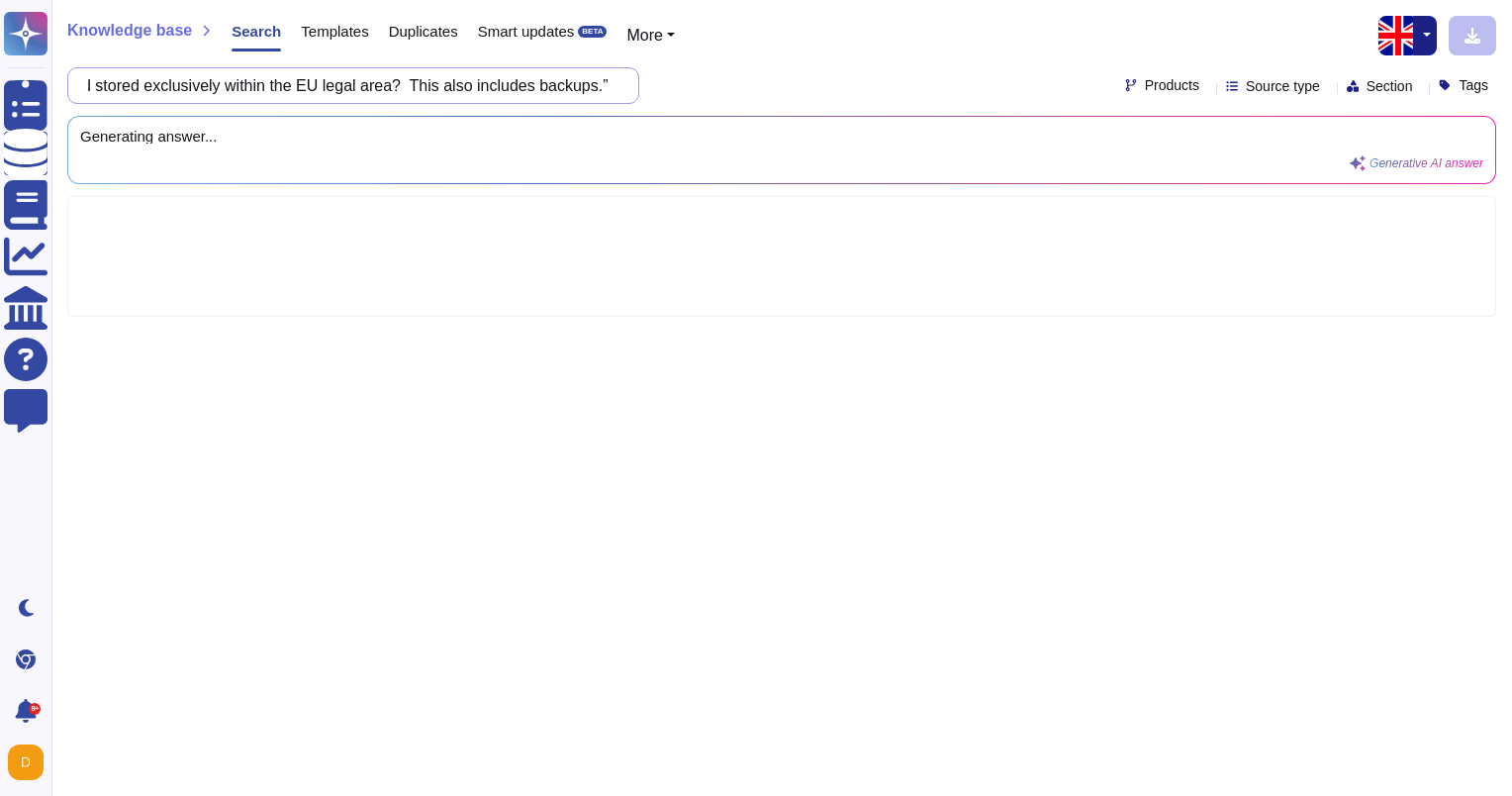 scroll, scrollTop: 0, scrollLeft: 0, axis: both 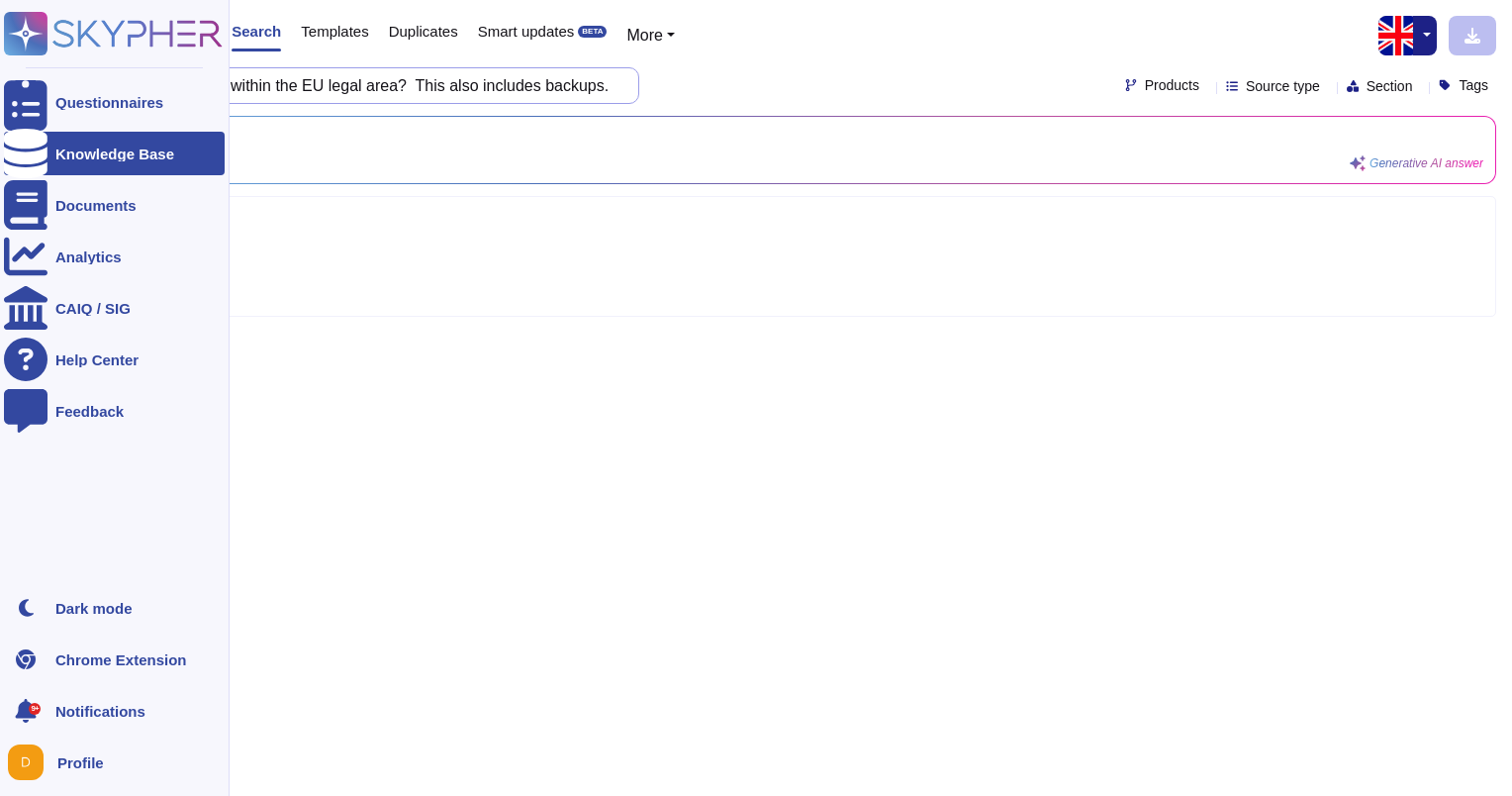 drag, startPoint x: 609, startPoint y: 87, endPoint x: 0, endPoint y: 36, distance: 611.13174 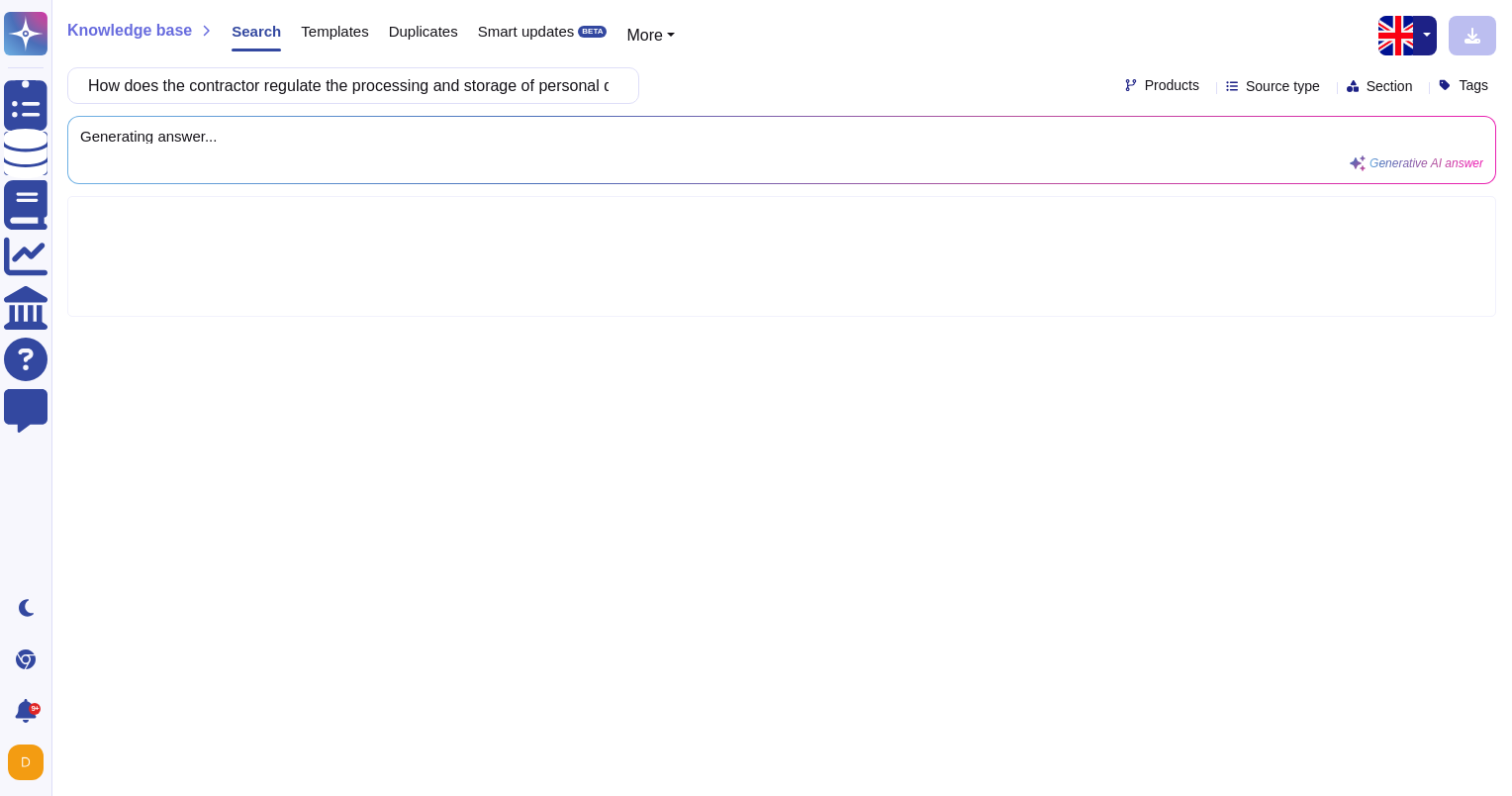 scroll, scrollTop: 0, scrollLeft: 154, axis: horizontal 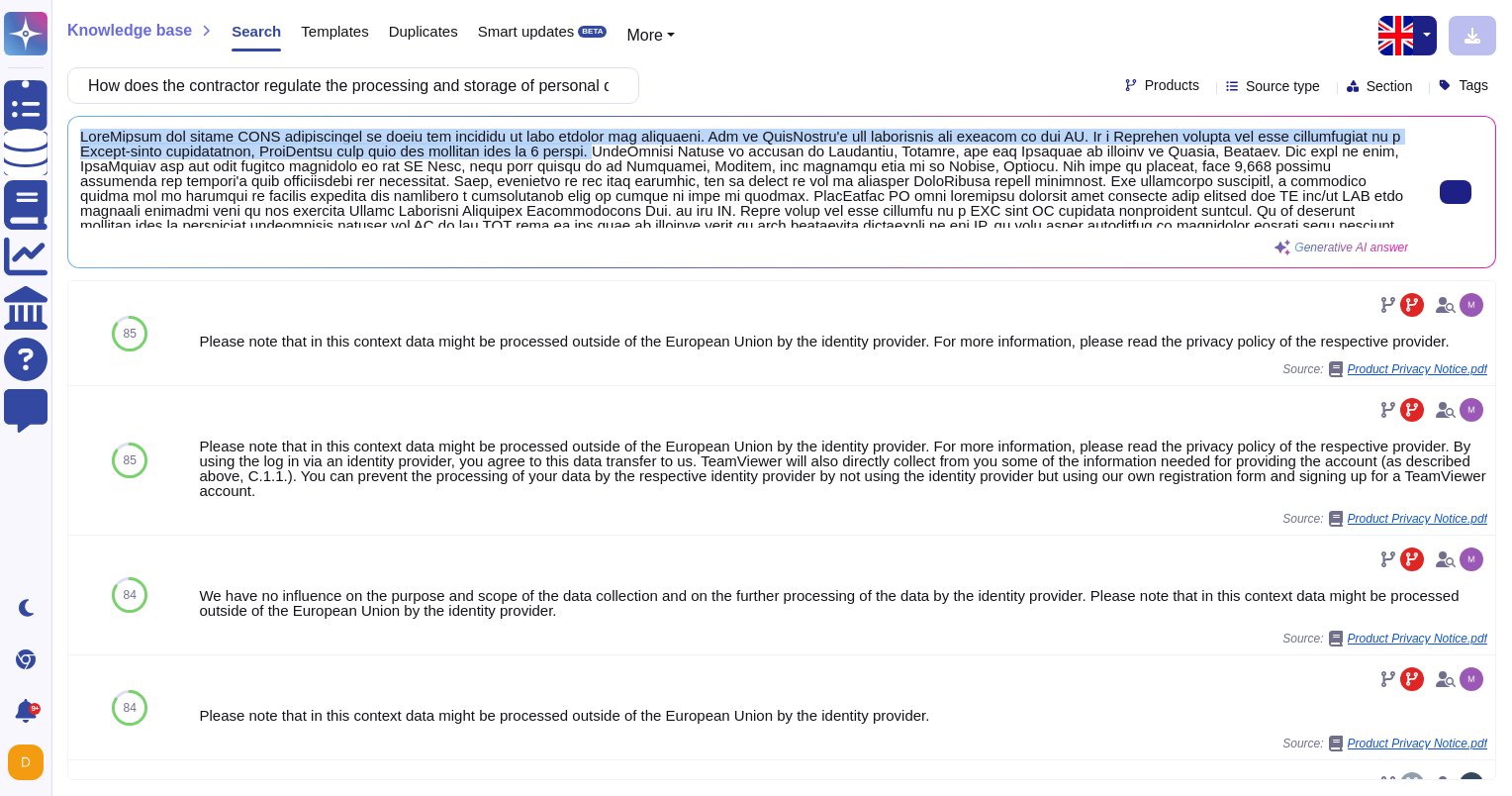 drag, startPoint x: 81, startPoint y: 128, endPoint x: 626, endPoint y: 158, distance: 545.82506 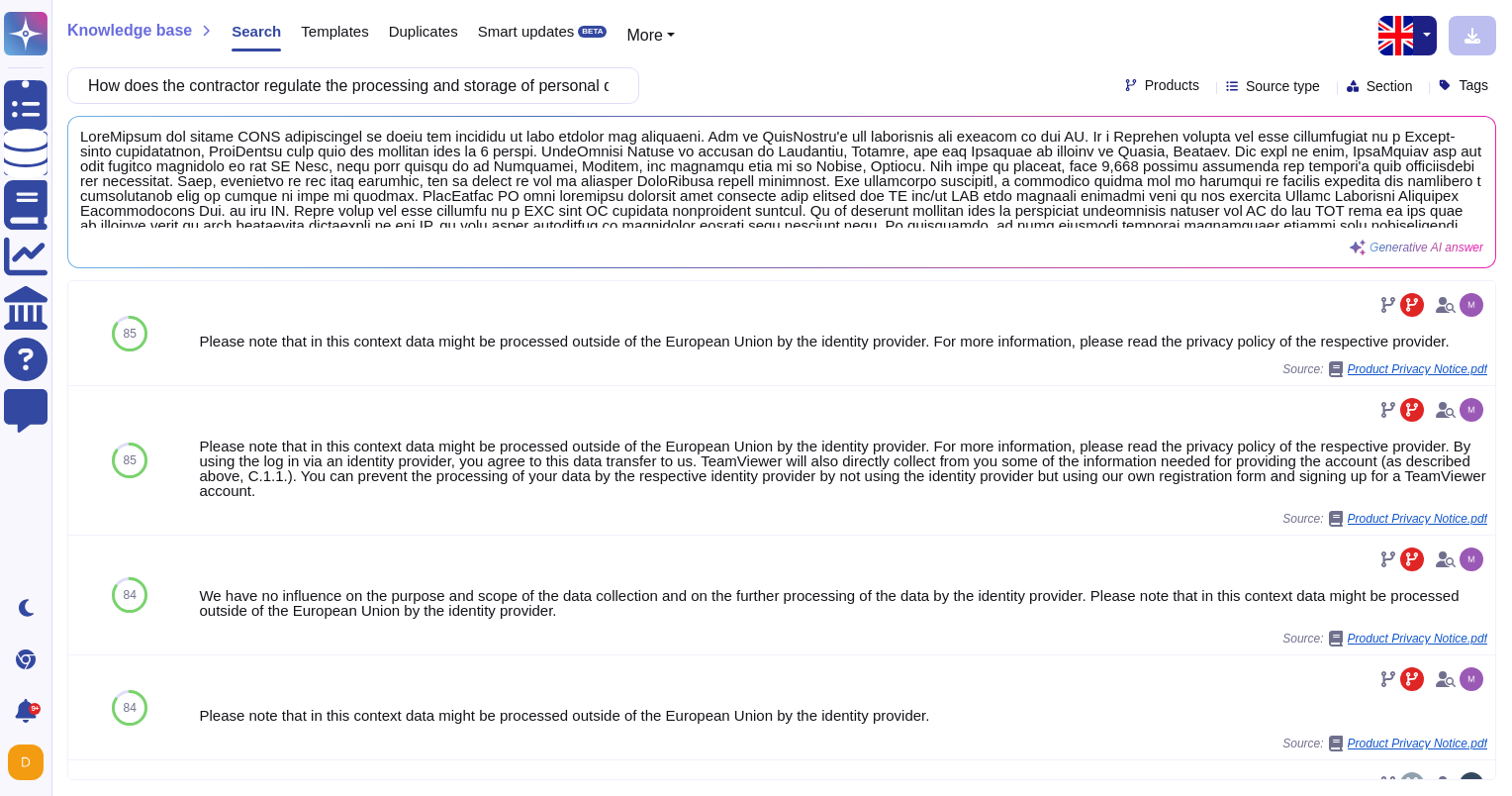 click 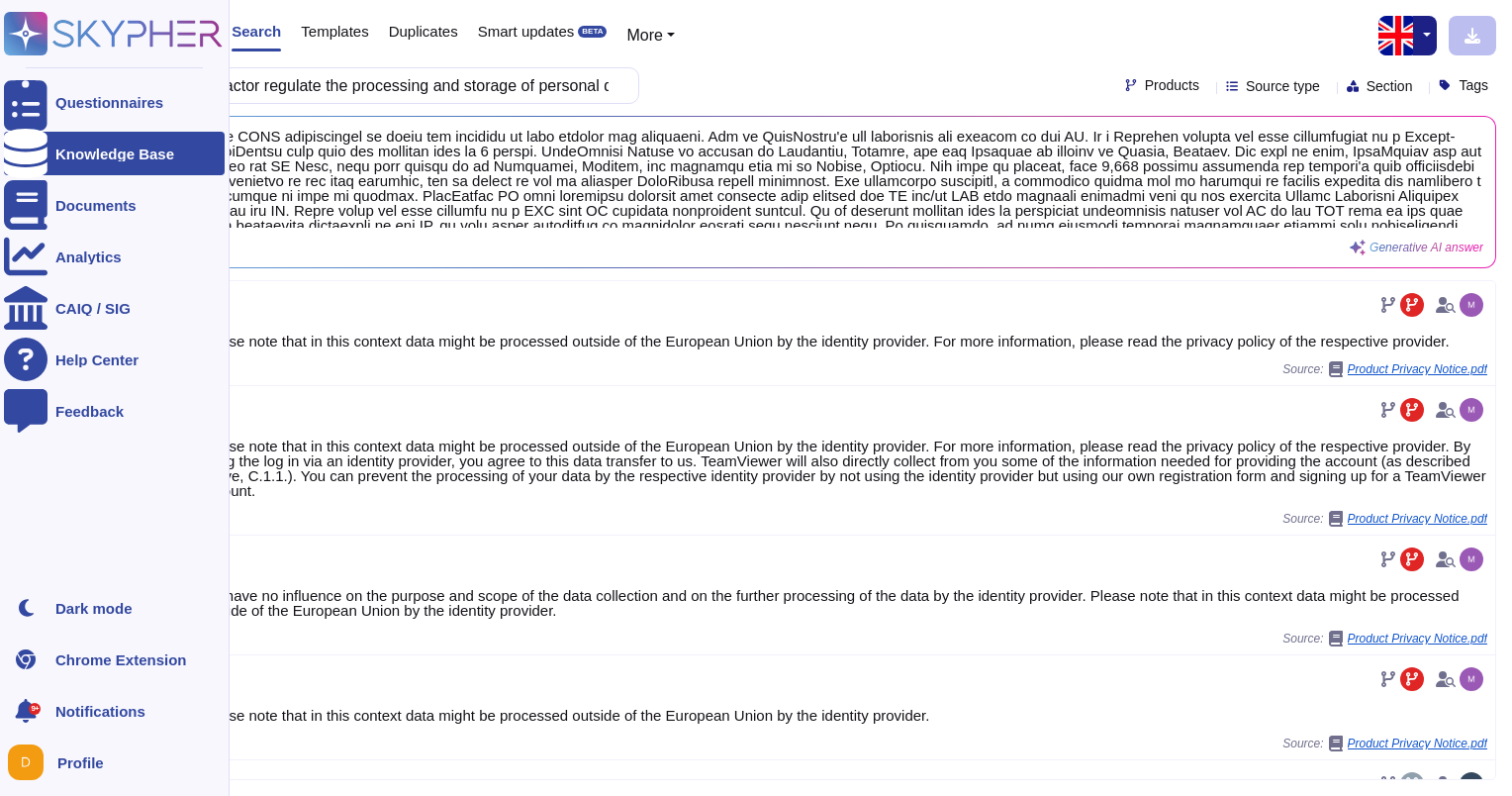 click at bounding box center [26, 153] 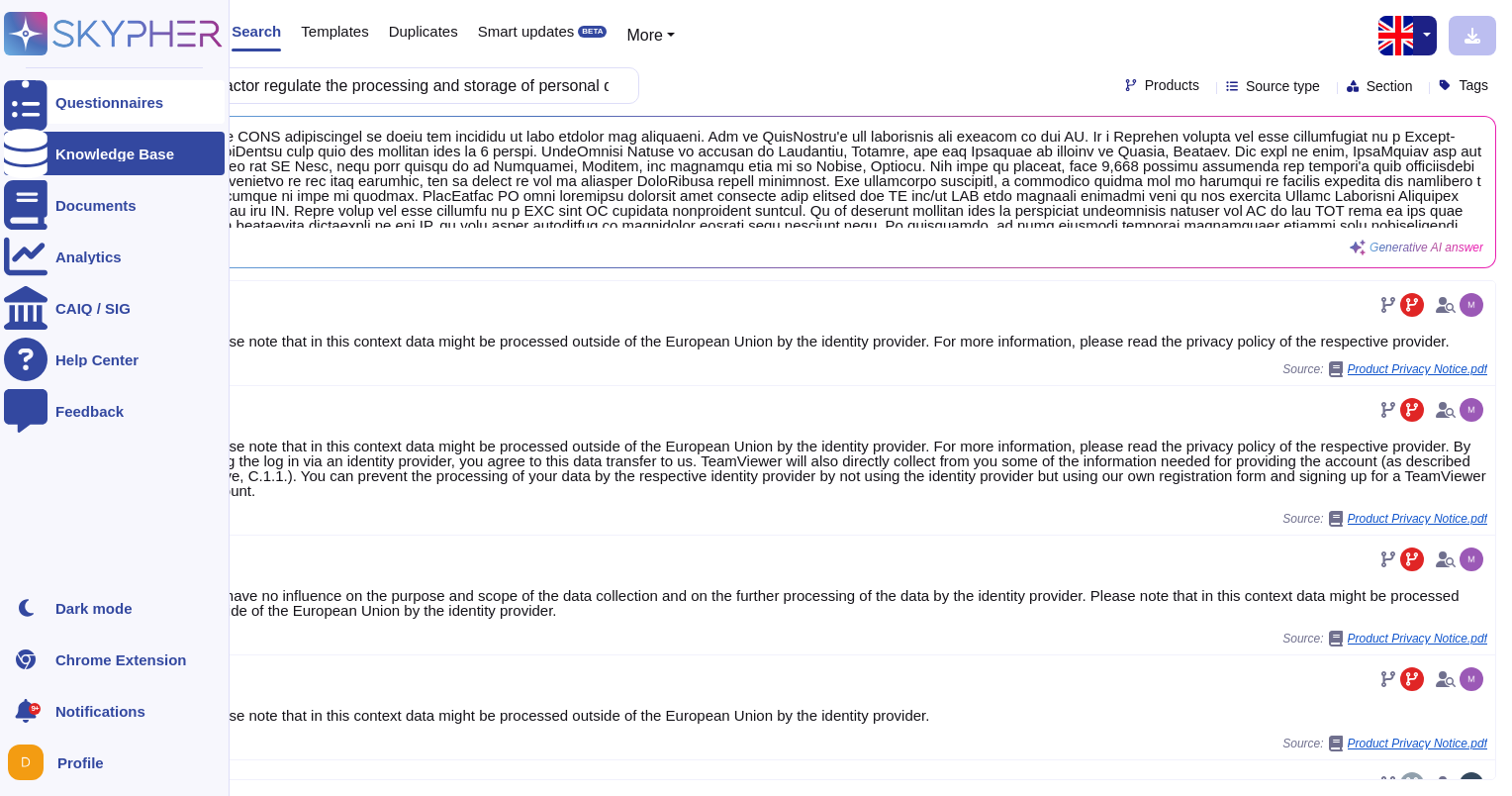 click on "Questionnaires" at bounding box center [114, 102] 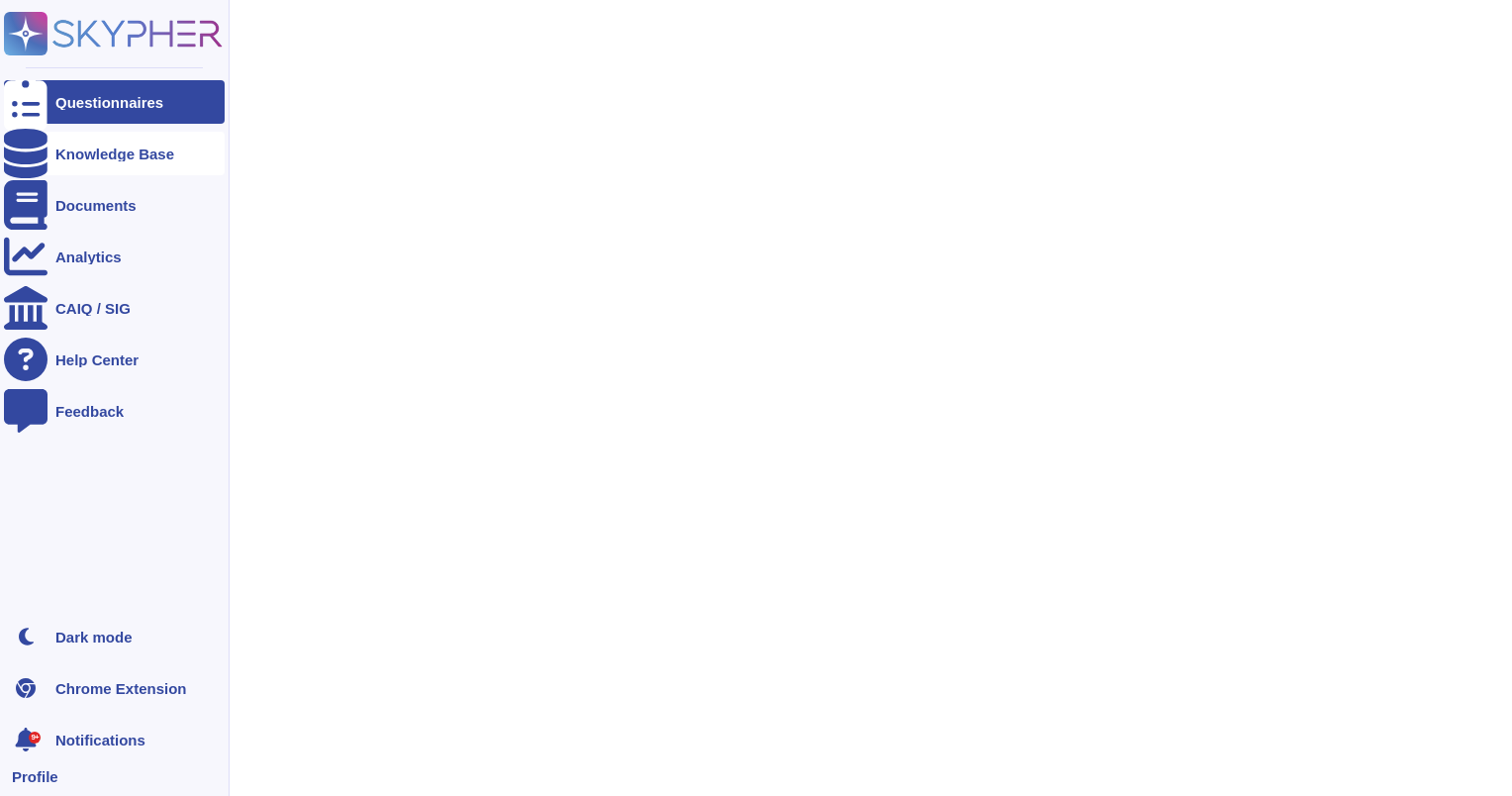 click on "Knowledge Base" at bounding box center (115, 153) 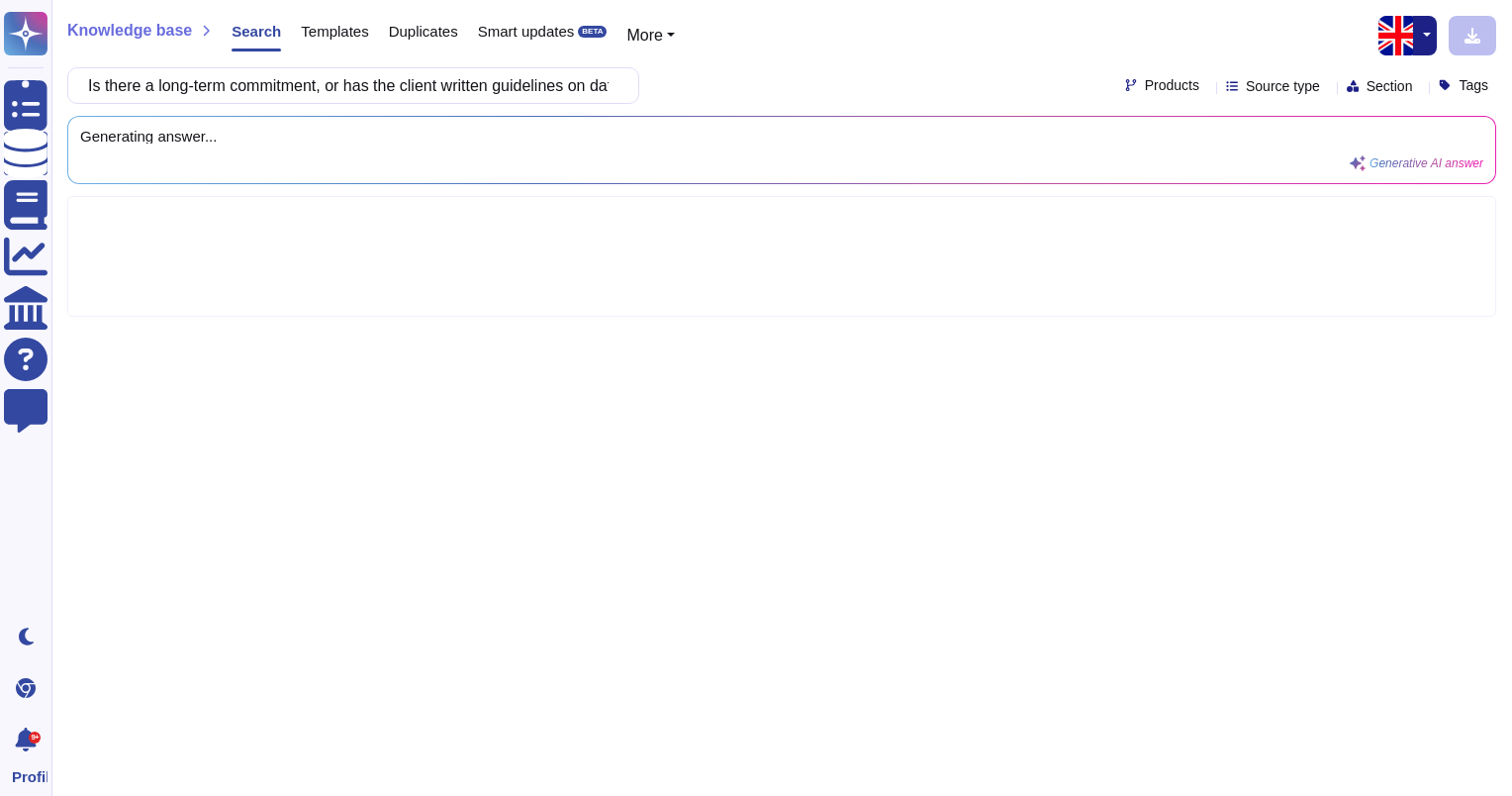 scroll, scrollTop: 0, scrollLeft: 456, axis: horizontal 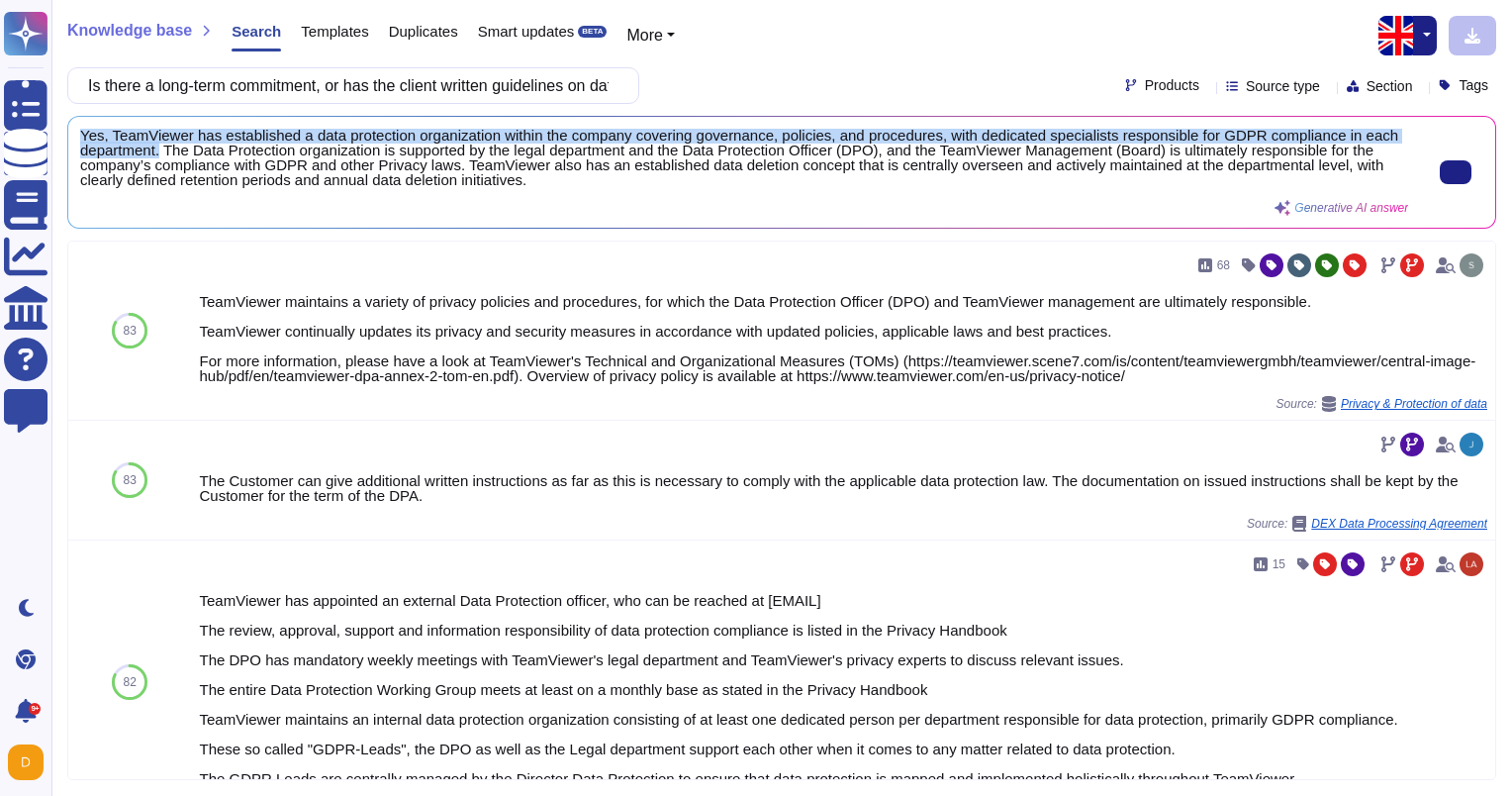 drag, startPoint x: 82, startPoint y: 136, endPoint x: 162, endPoint y: 151, distance: 81.394103 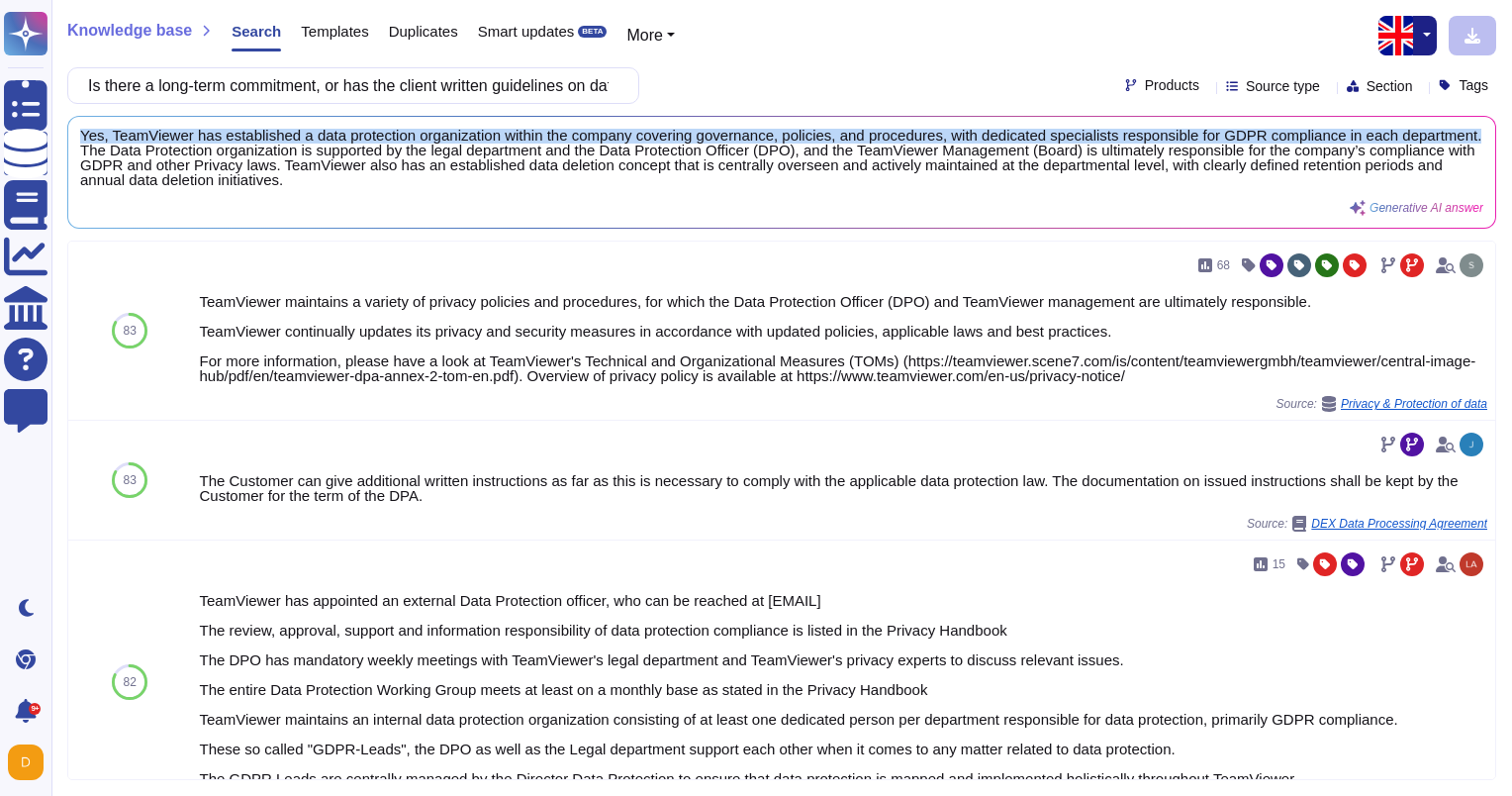 copy on "Yes, TeamViewer has established a data protection organization within the company covering governance, policies, and procedures, with dedicated specialists responsible for GDPR compliance in each department." 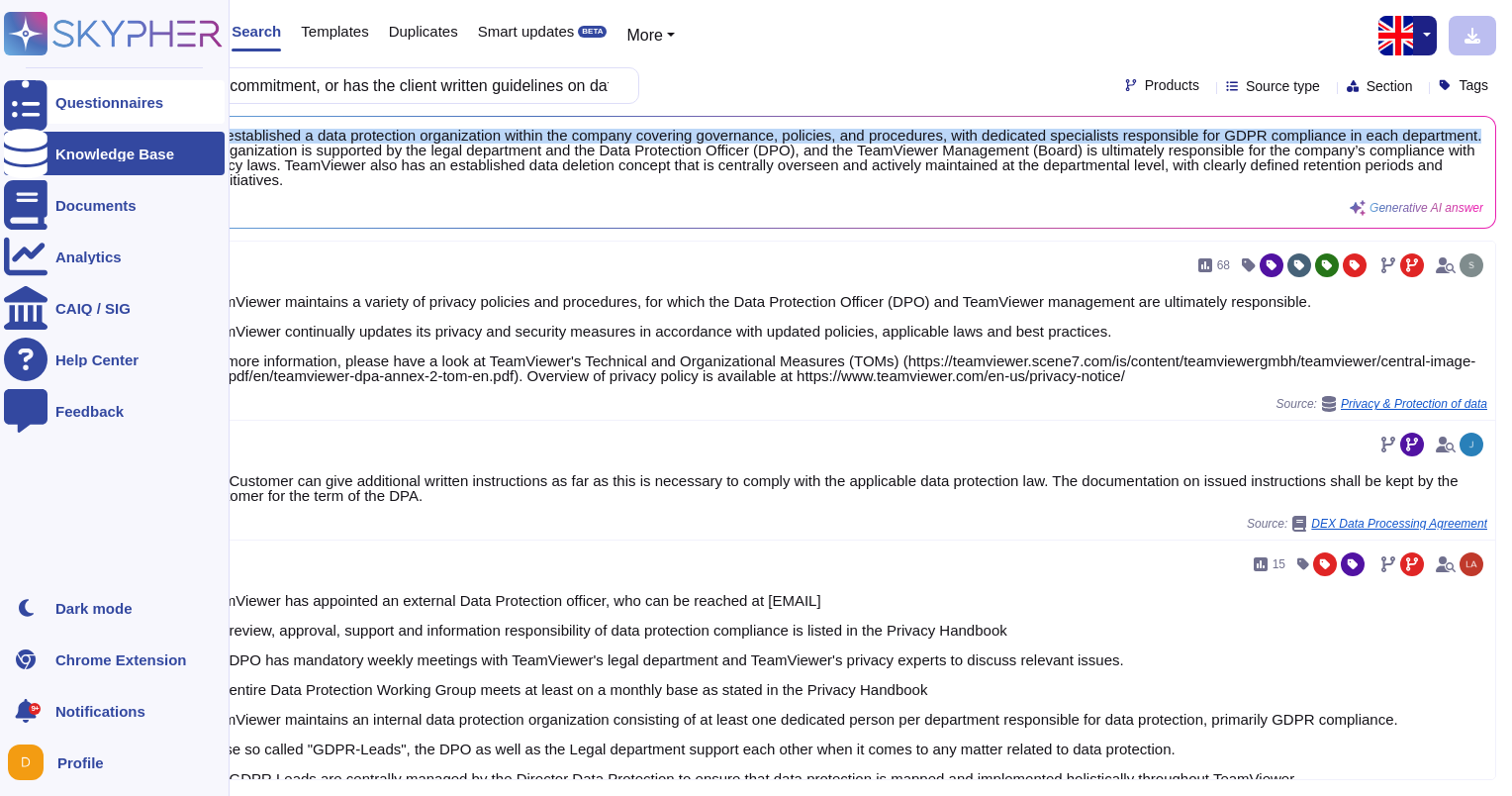 click at bounding box center [26, 102] 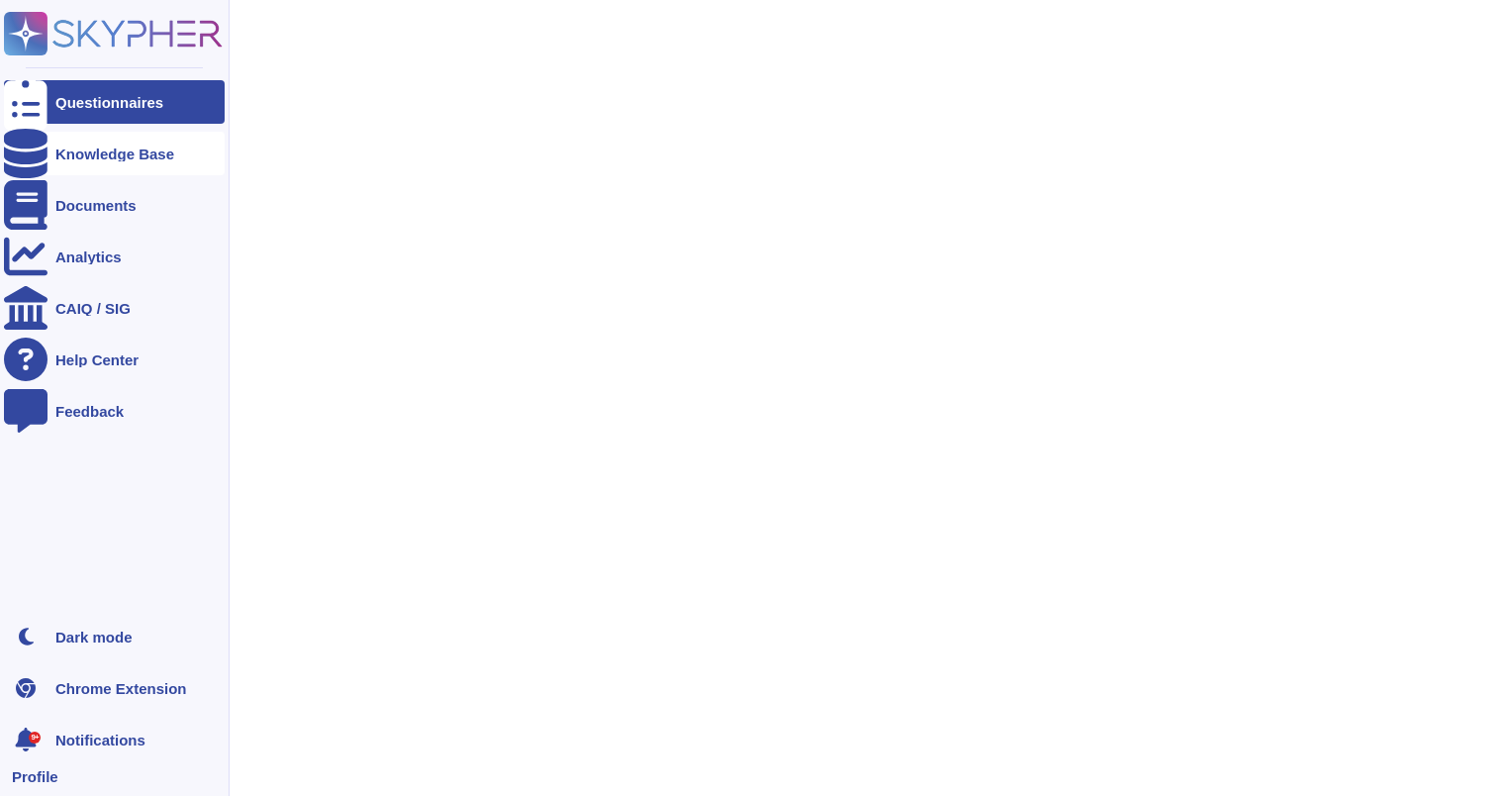 click 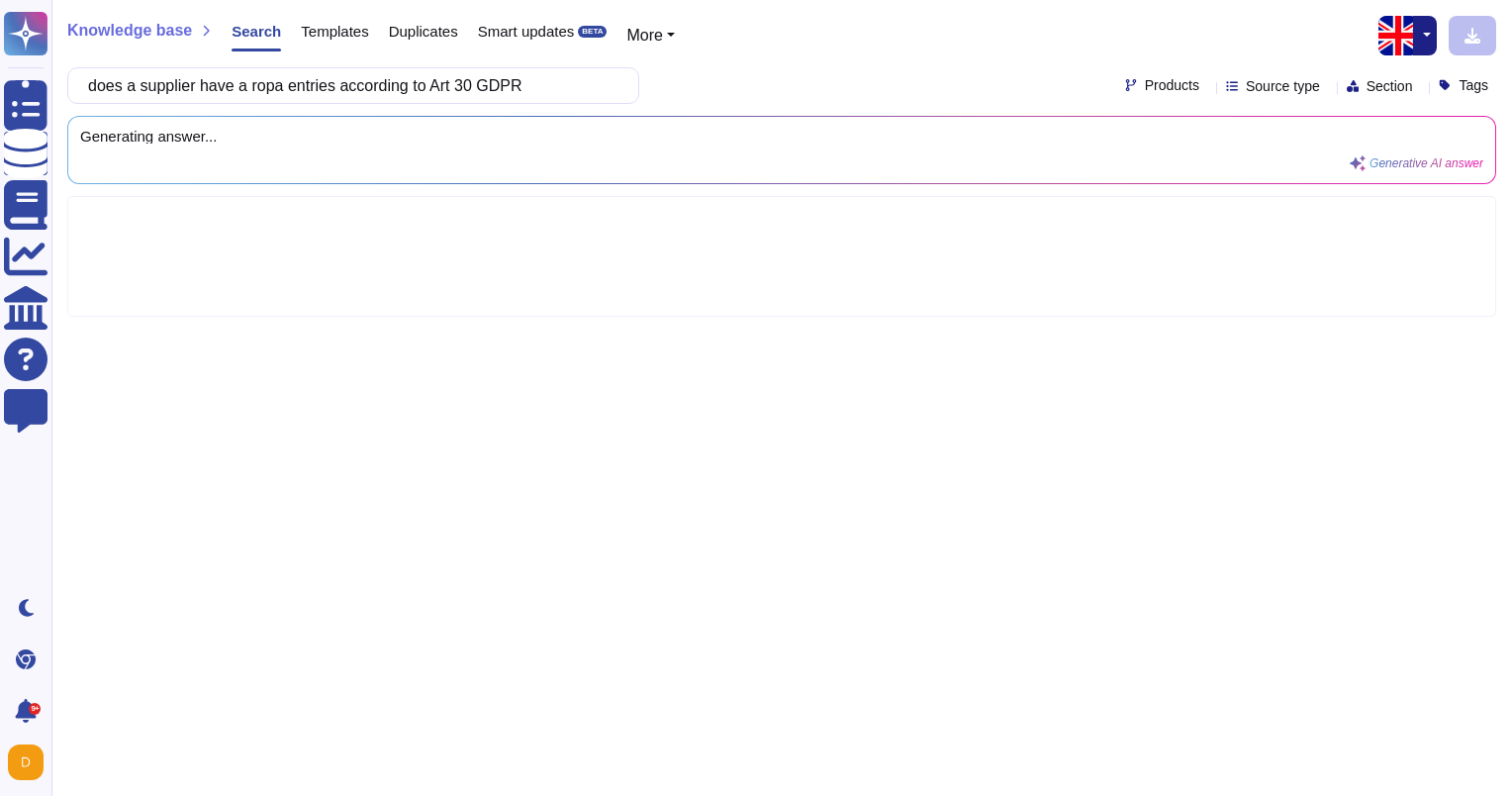 click on "does a supplier have a ropa entries according to Art 30 GDPR" at bounding box center (348, 85) 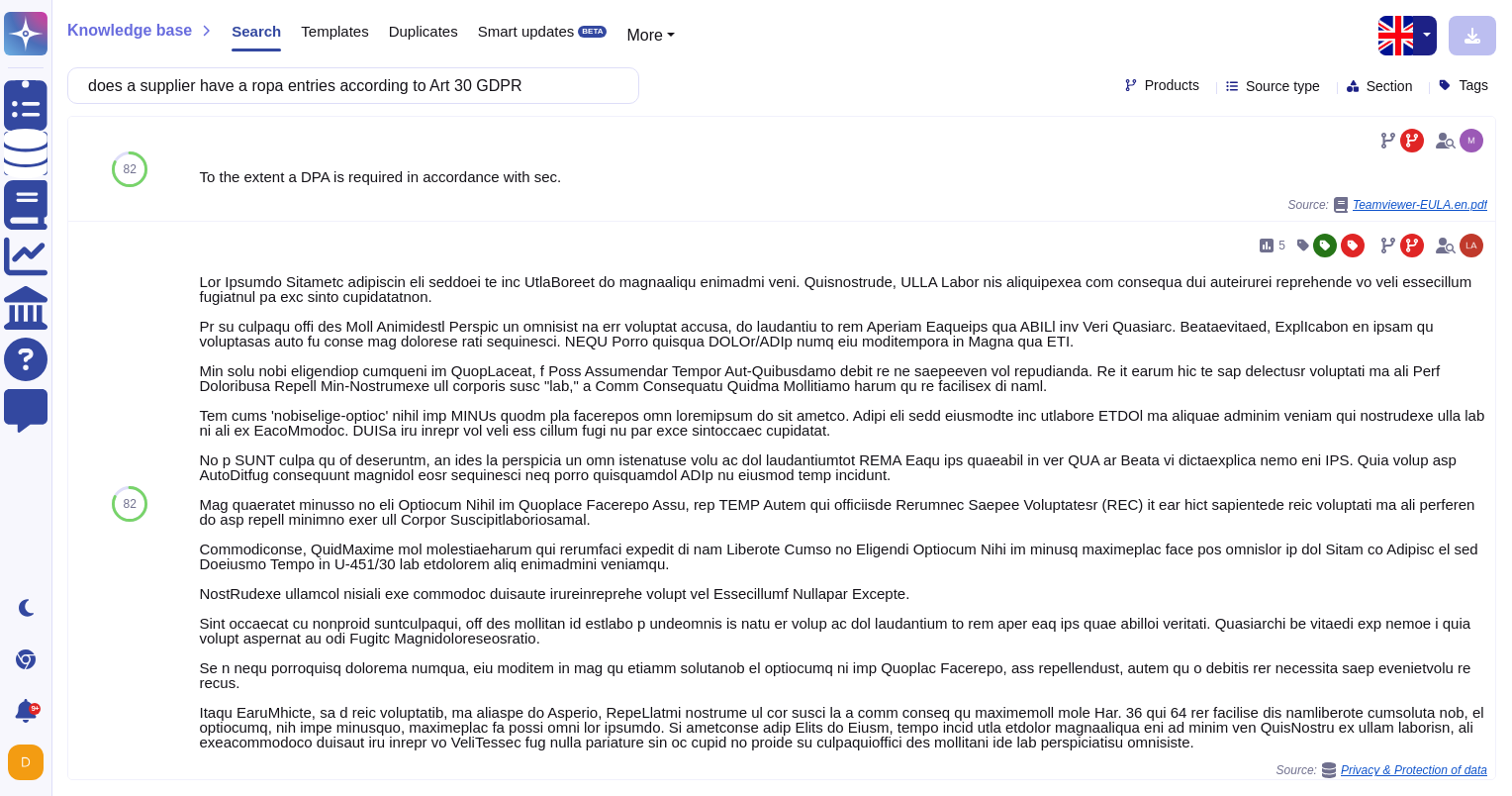 click on "To the extent a DPA is required in accordance with sec. Source: Teamviewer-EULA.en.pdf" at bounding box center [843, 168] 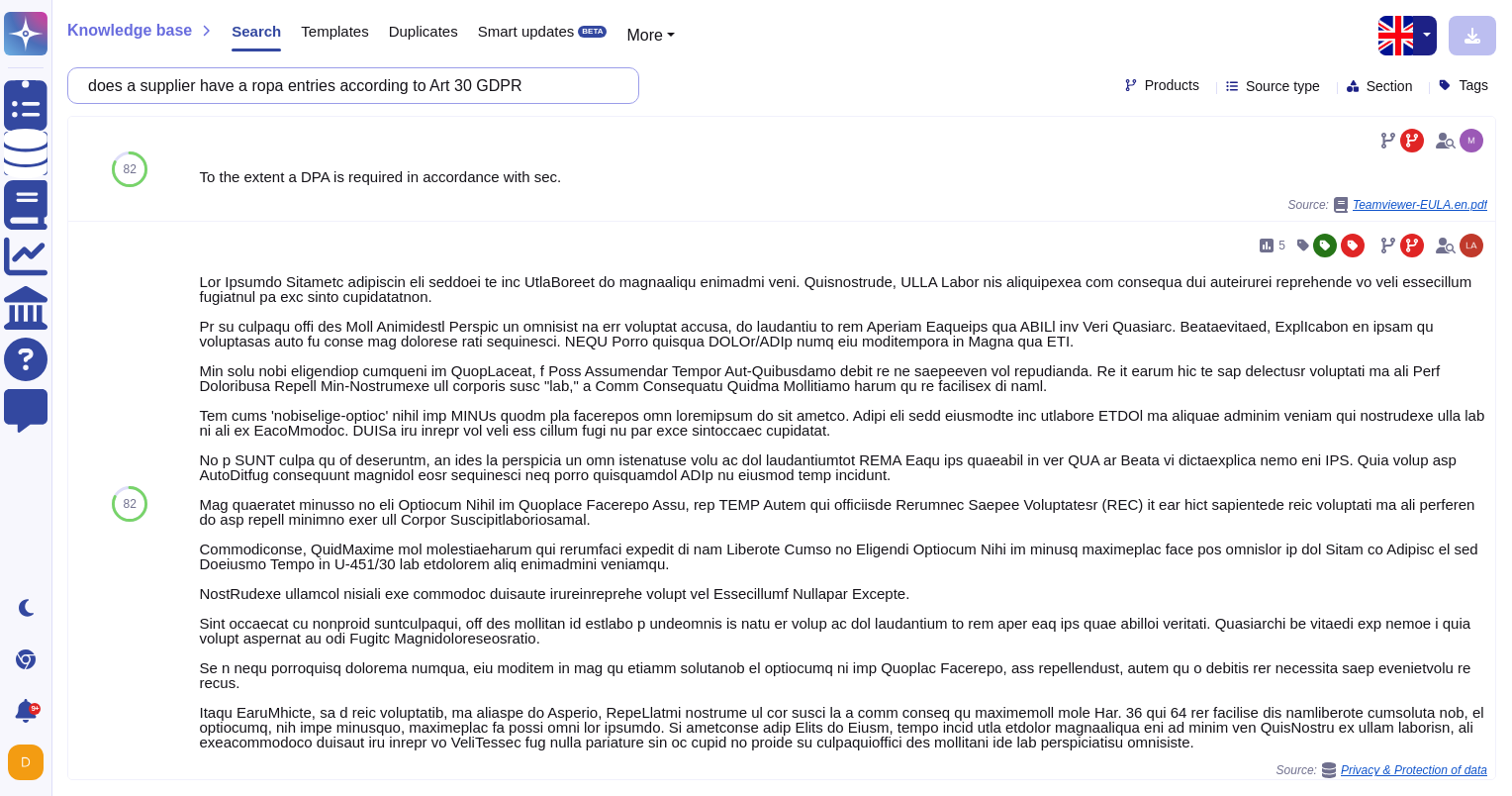 drag, startPoint x: 594, startPoint y: 91, endPoint x: -4, endPoint y: 93, distance: 598.0033 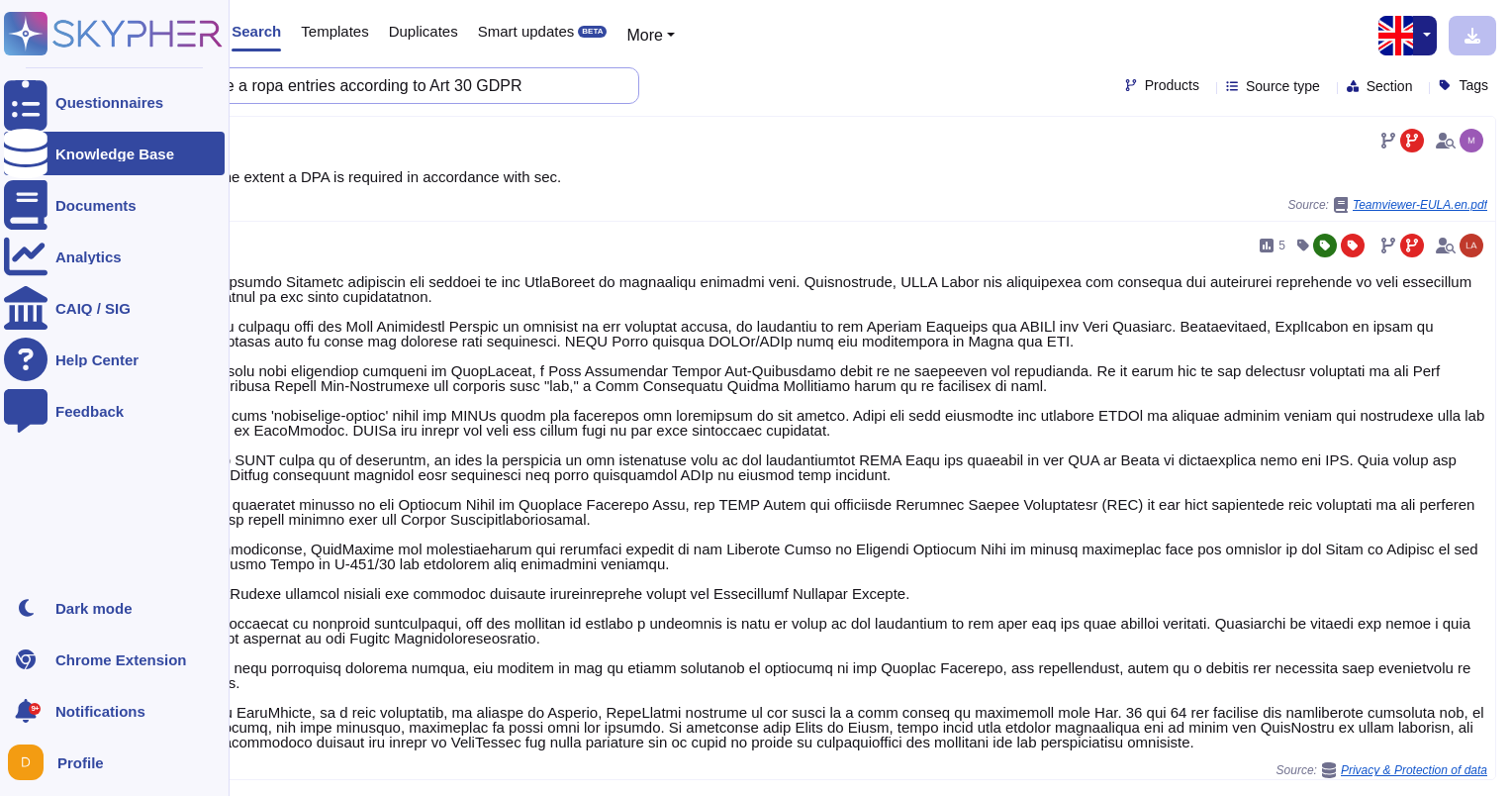 paste on "How does the contractor handle requests from government investigative authorities?" 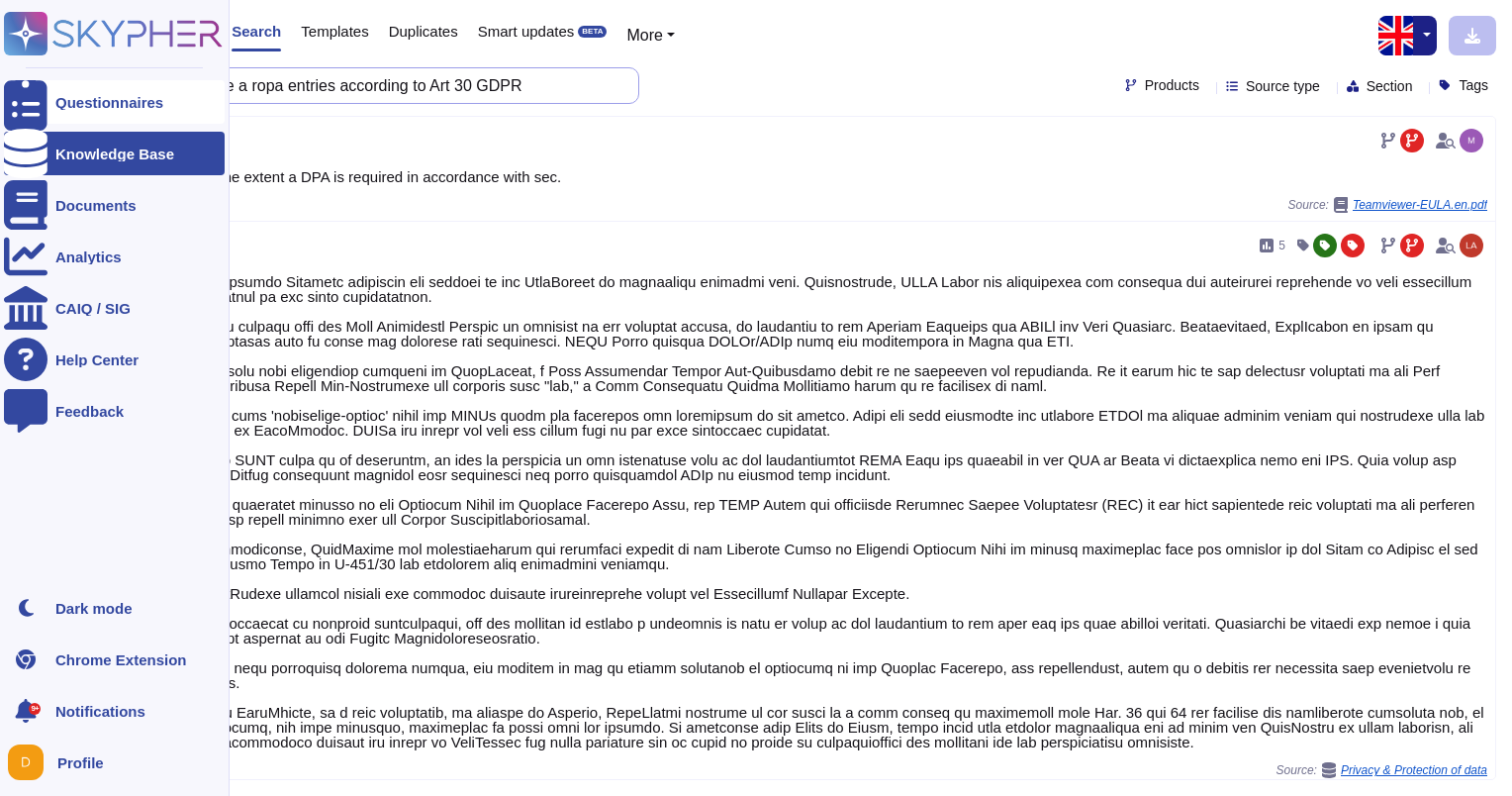 scroll, scrollTop: 0, scrollLeft: 86, axis: horizontal 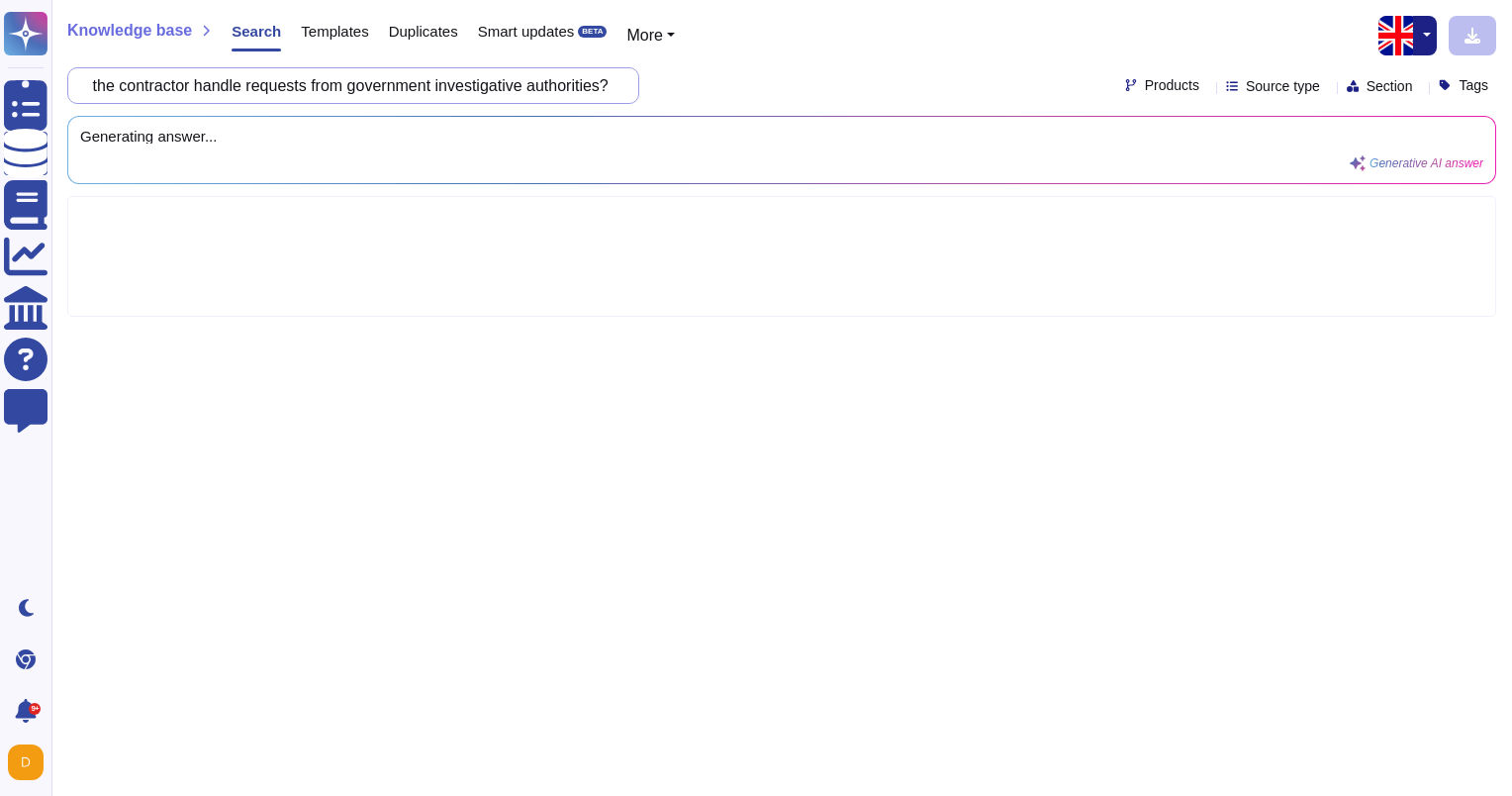 type on "How does the contractor handle requests from government investigative authorities?" 